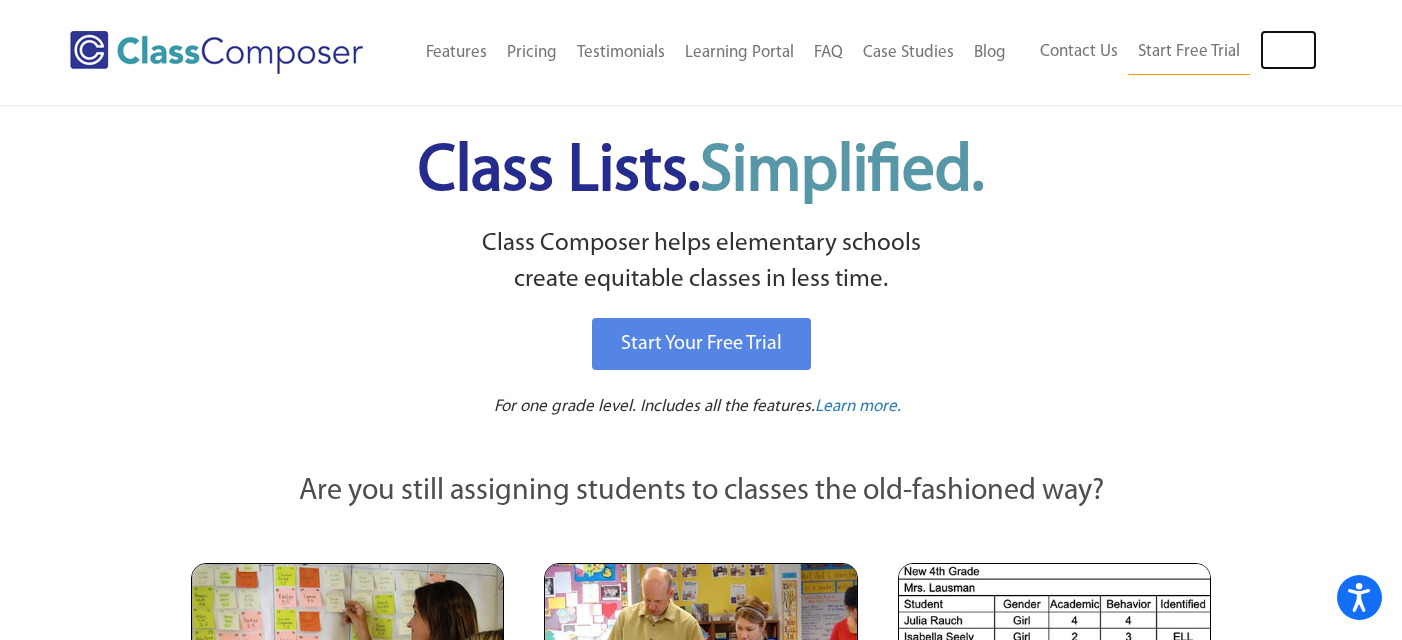 scroll, scrollTop: 0, scrollLeft: 0, axis: both 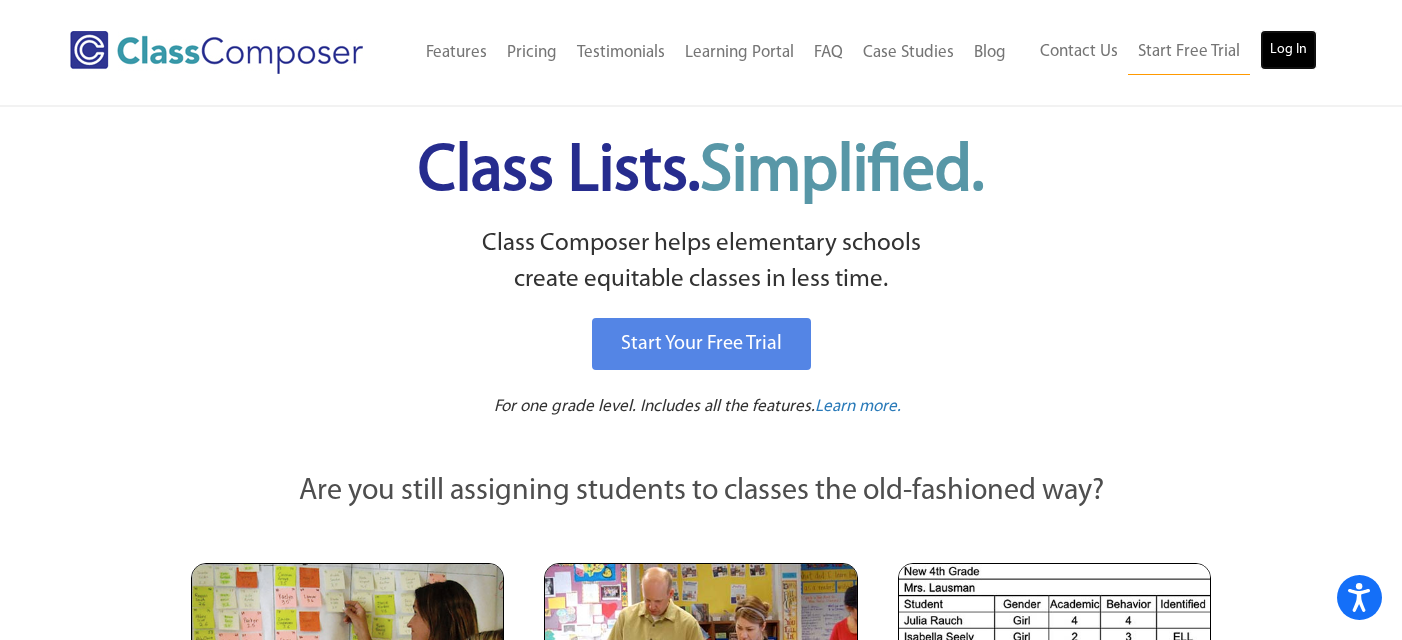 click on "Log In" at bounding box center (1288, 50) 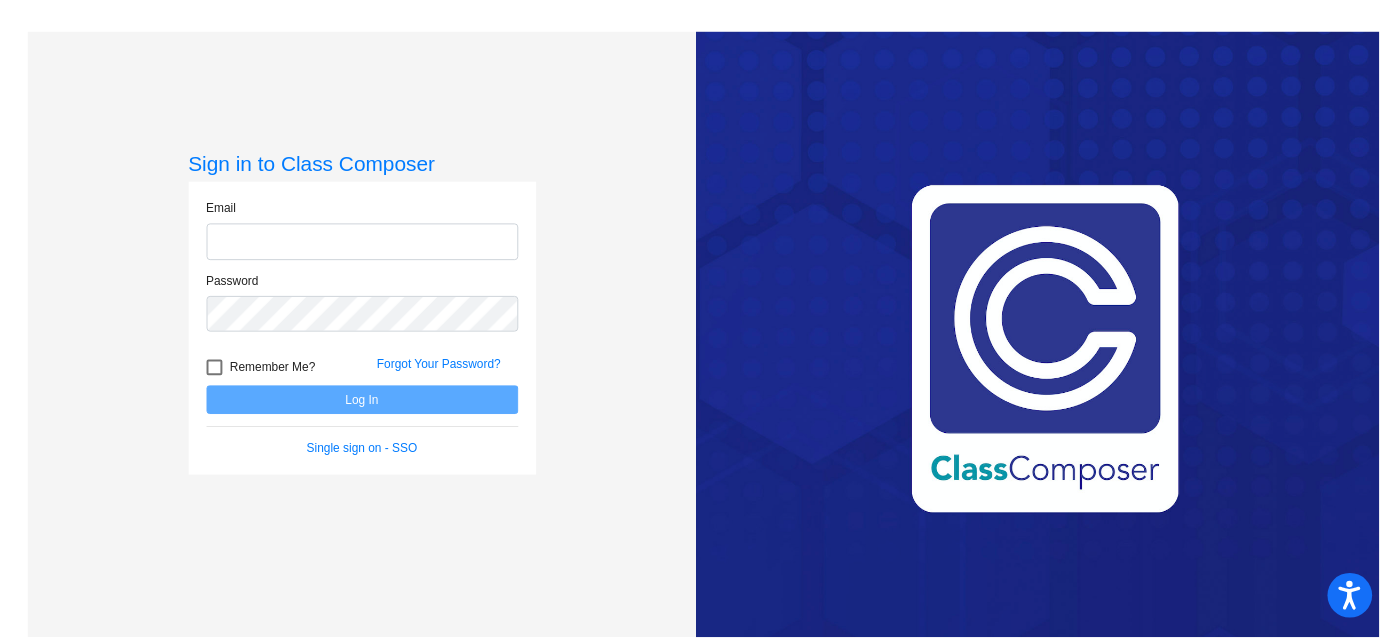 scroll, scrollTop: 0, scrollLeft: 0, axis: both 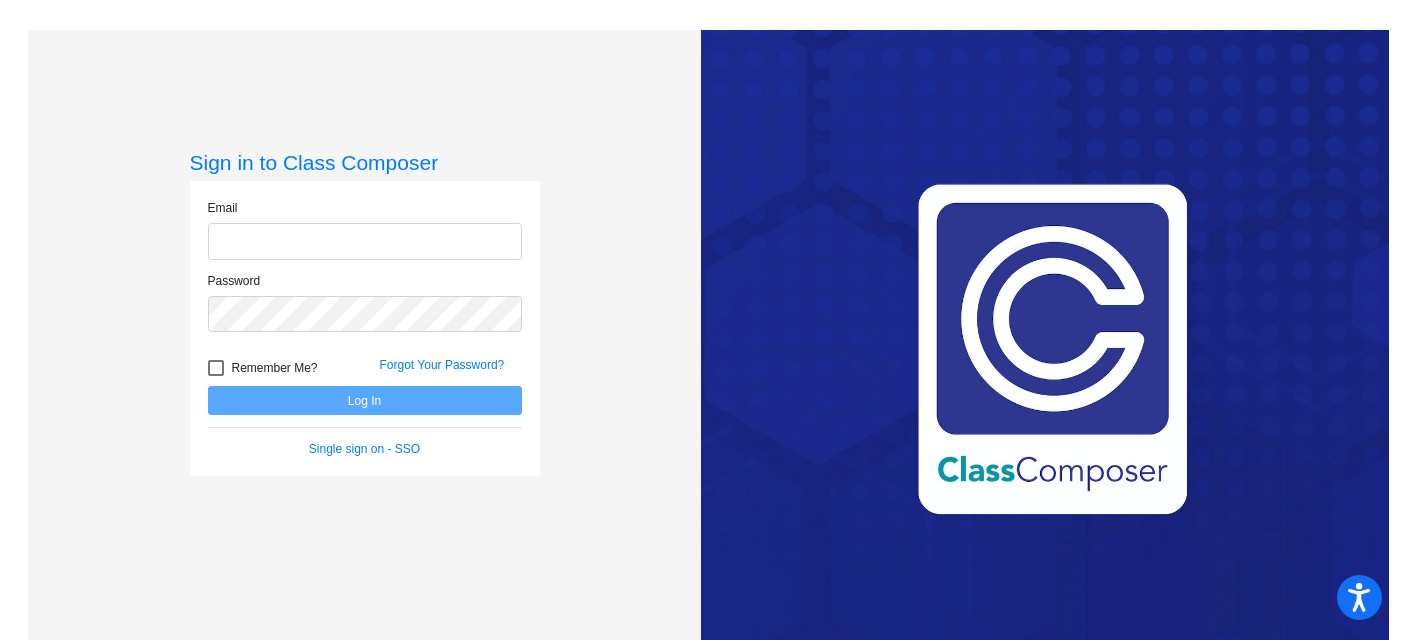 type on "[FIRST]@[EMAIL]" 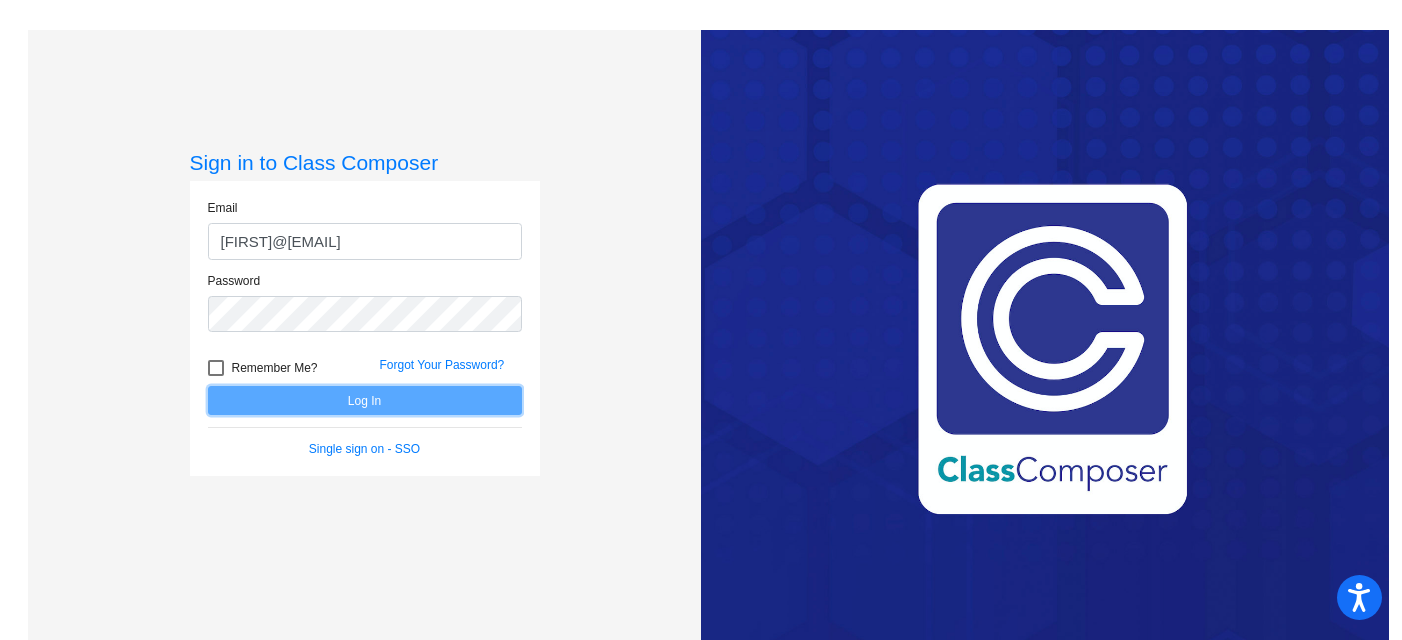 click on "Log In" 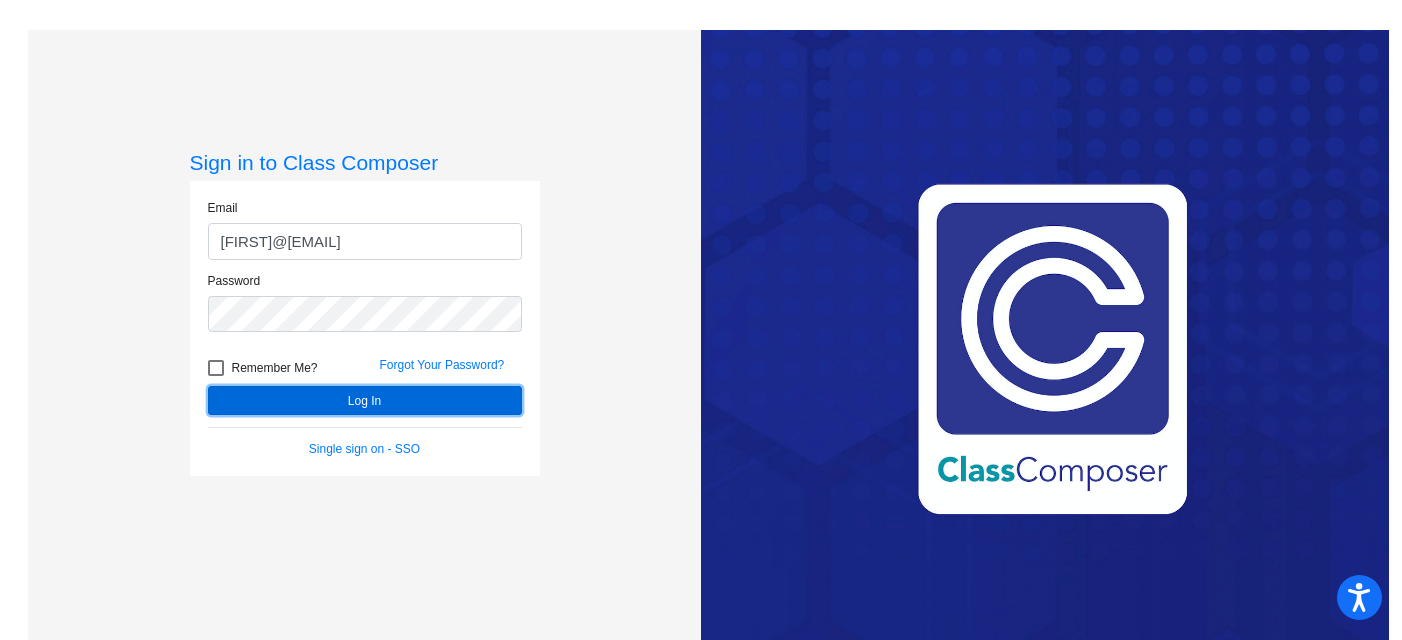 click on "Log In" 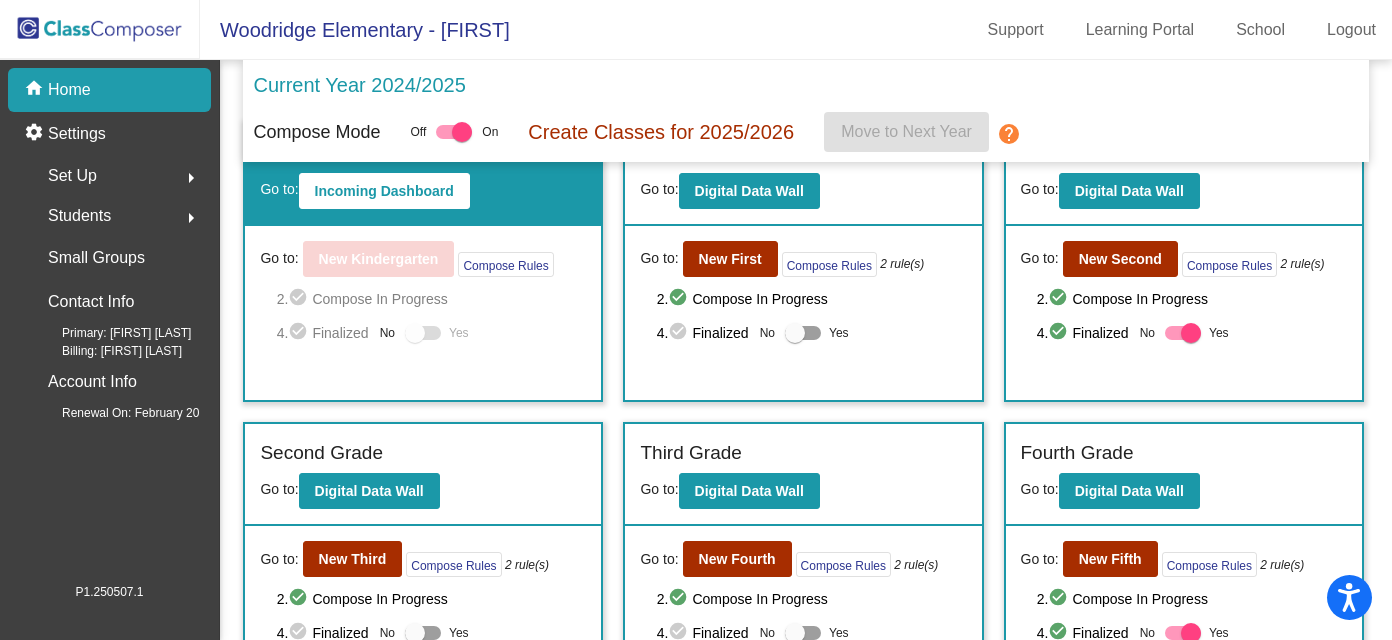 scroll, scrollTop: 52, scrollLeft: 0, axis: vertical 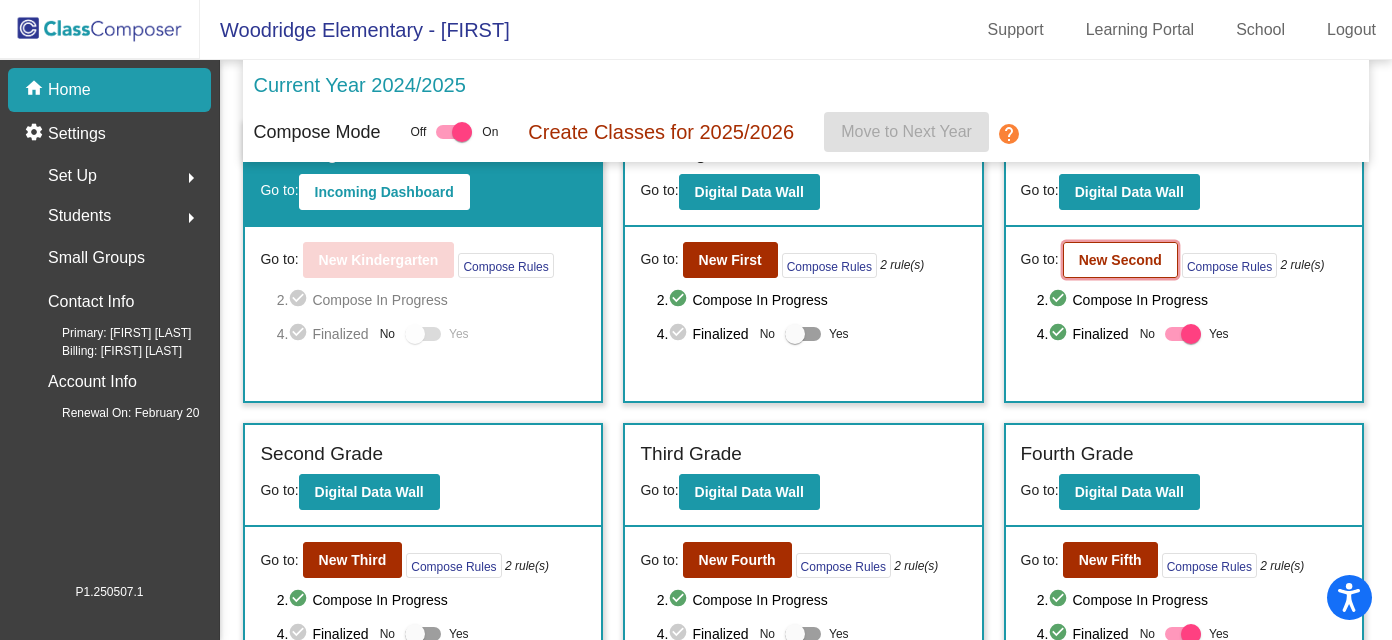 click on "New Second" 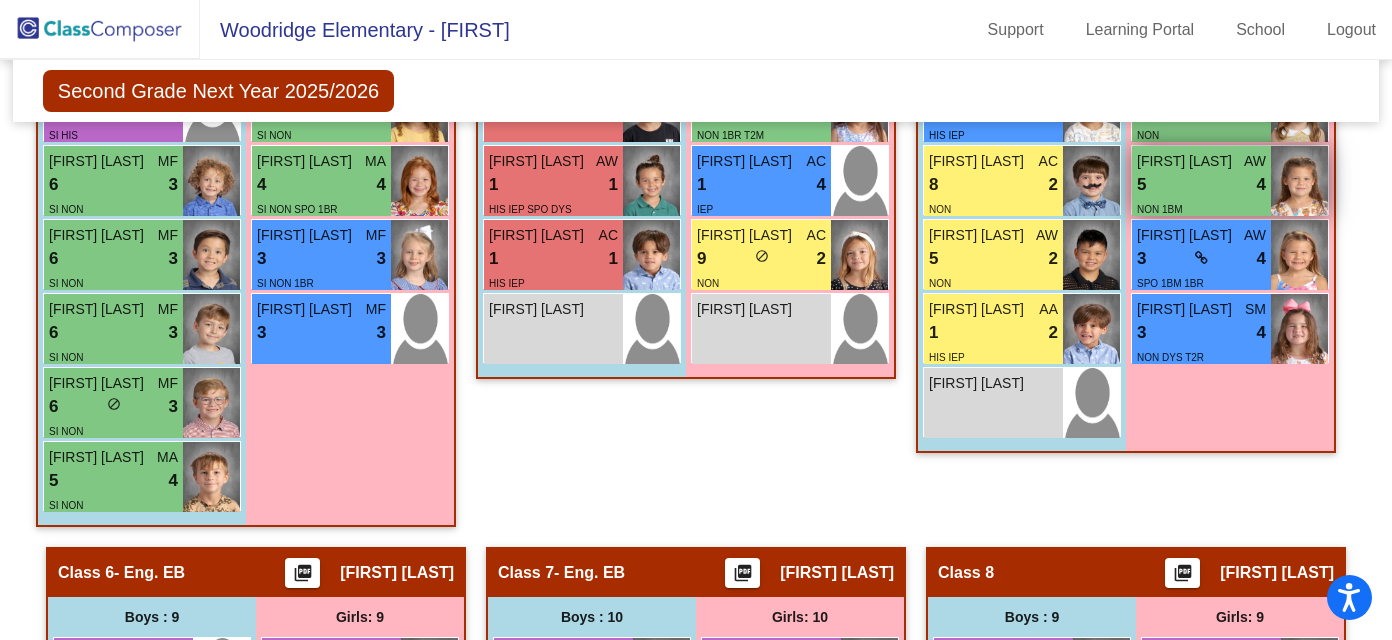 scroll, scrollTop: 2253, scrollLeft: 0, axis: vertical 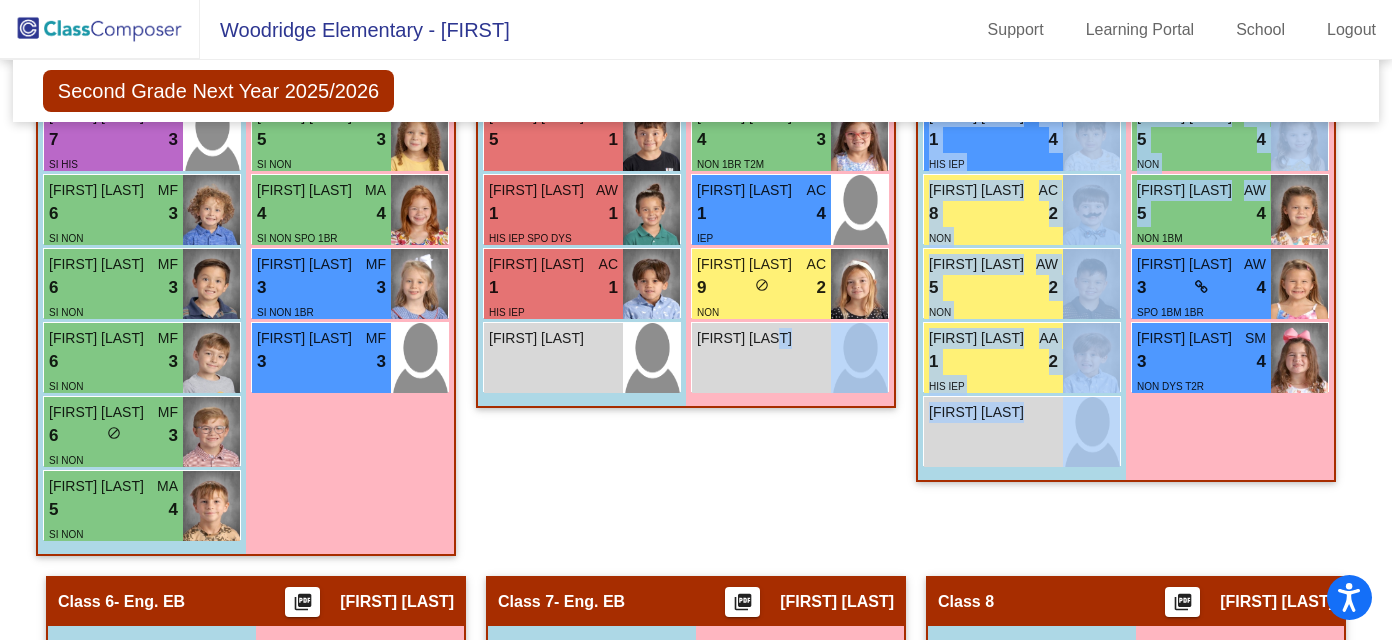 drag, startPoint x: 1251, startPoint y: 207, endPoint x: 720, endPoint y: 515, distance: 613.8607 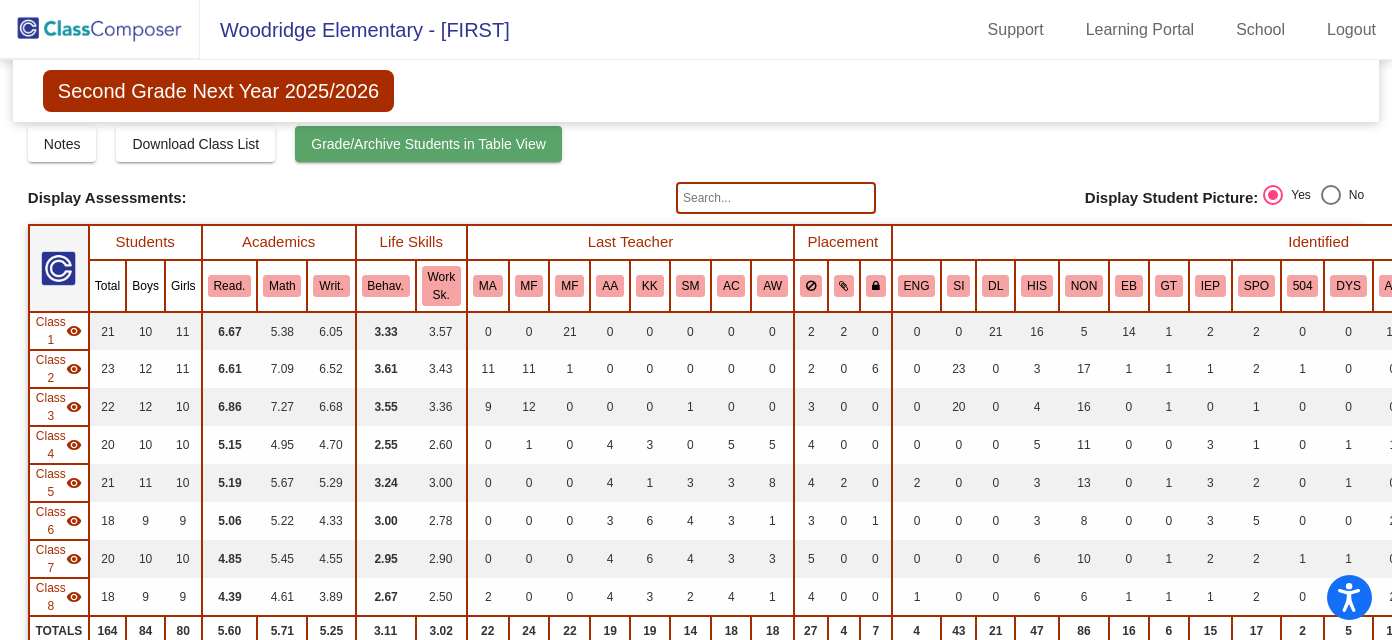 scroll, scrollTop: 0, scrollLeft: 0, axis: both 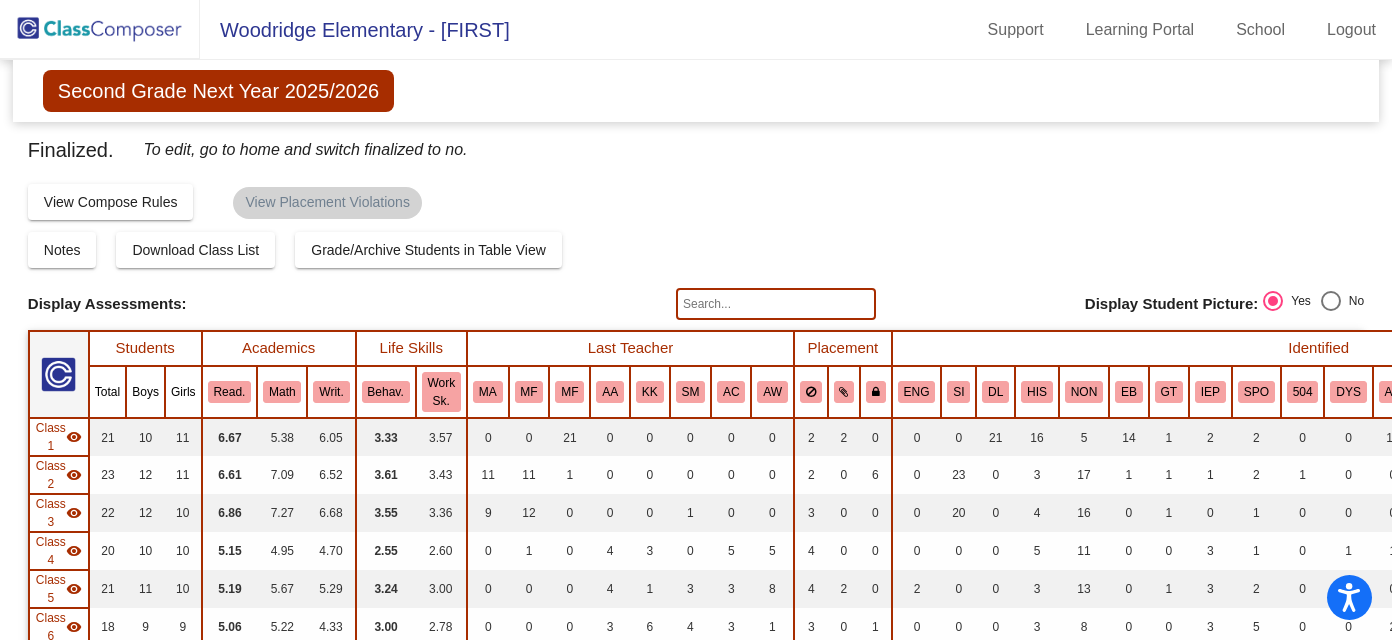 click on "Second Grade Next Year 2025/2026" 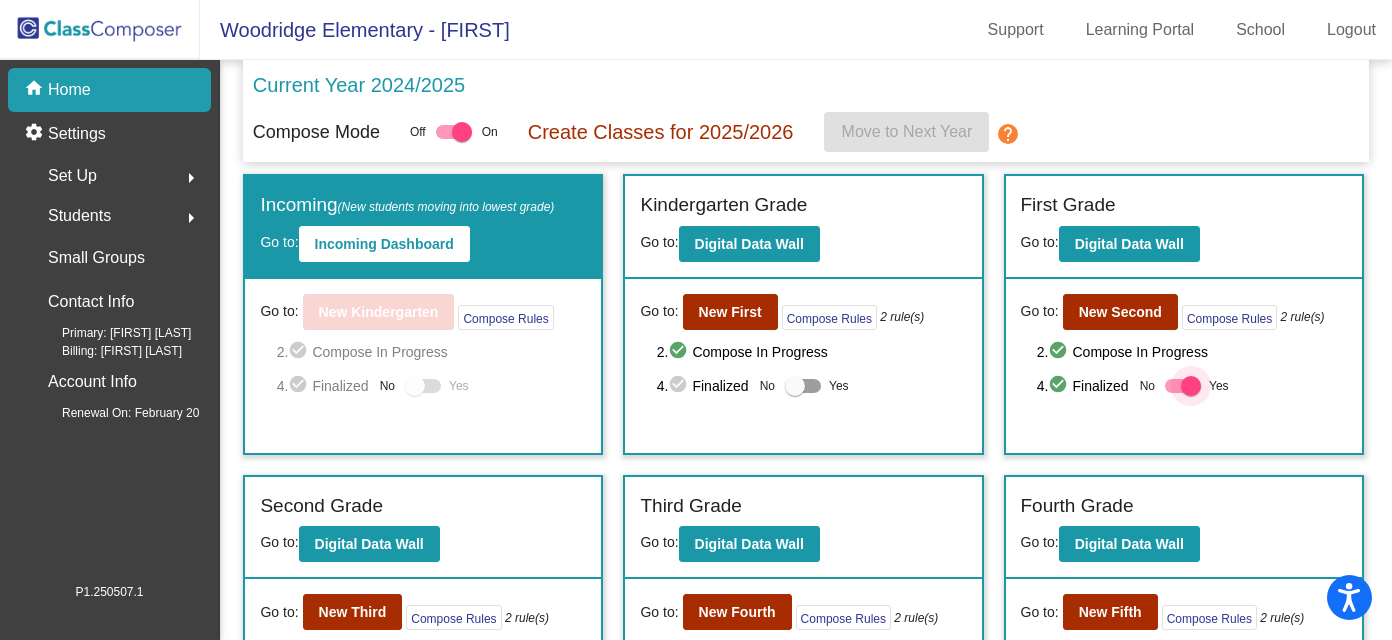 click at bounding box center [1191, 386] 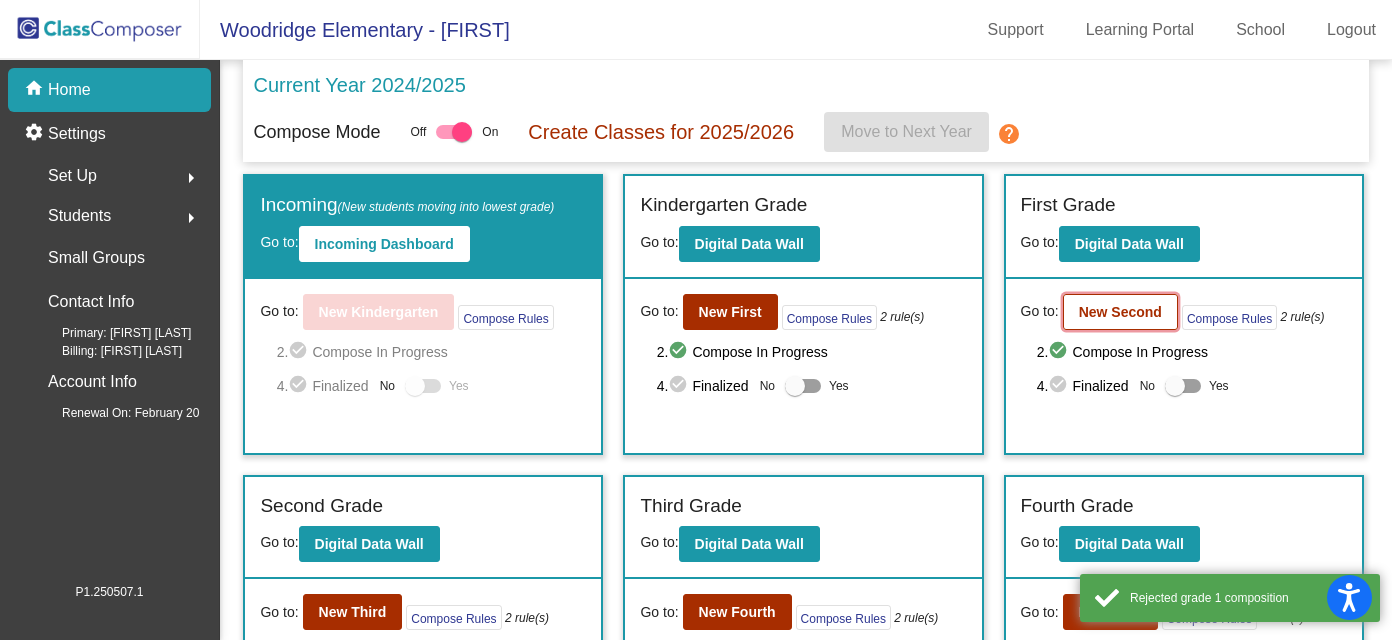 click on "New Second" 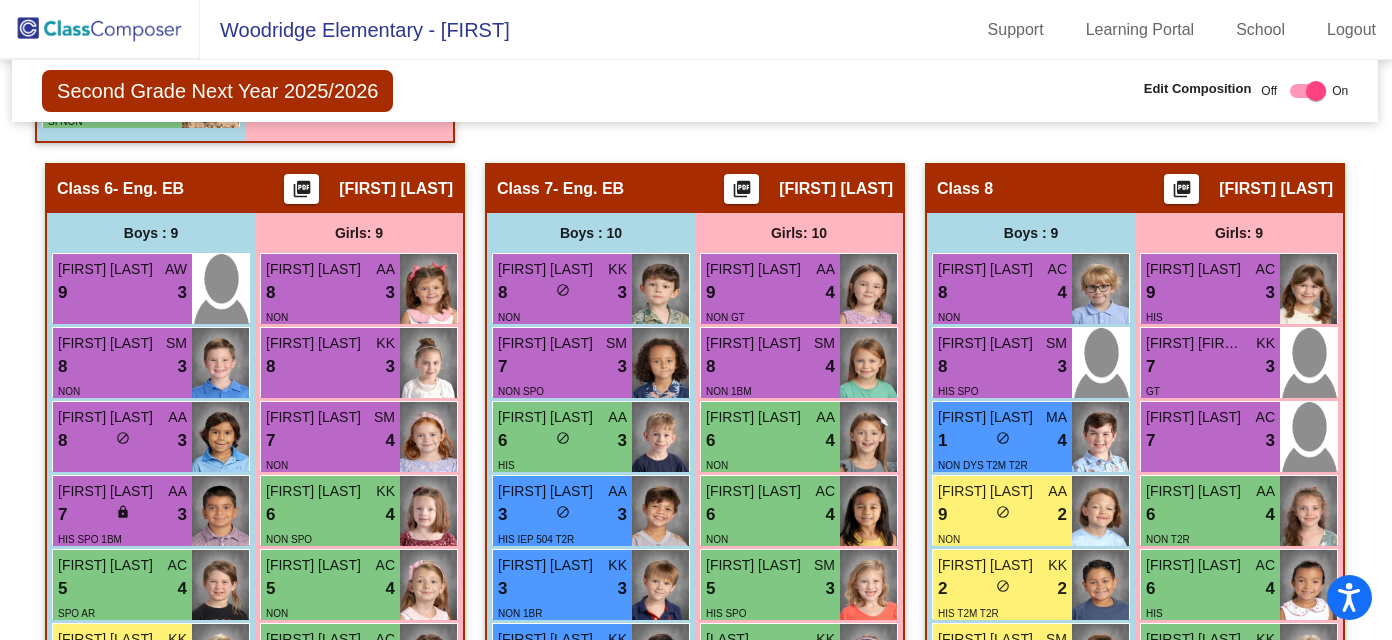 scroll, scrollTop: 2614, scrollLeft: 1, axis: both 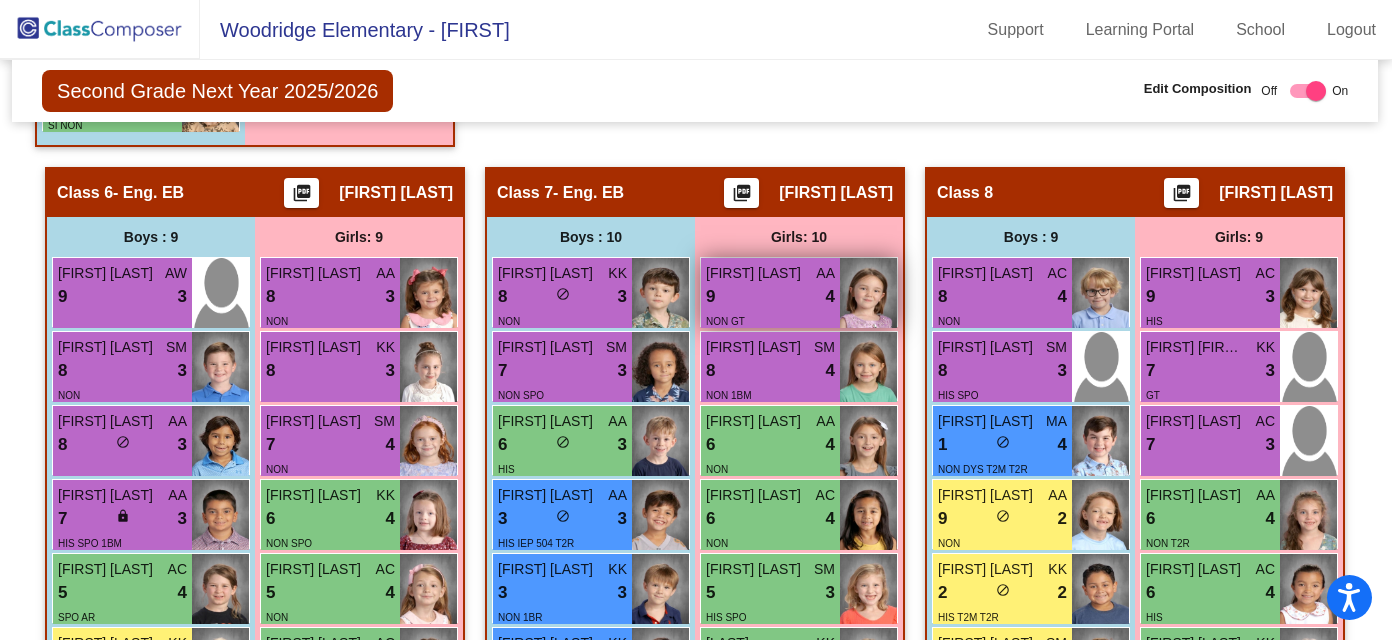 click on "9 lock do_not_disturb_alt 4" at bounding box center (770, 297) 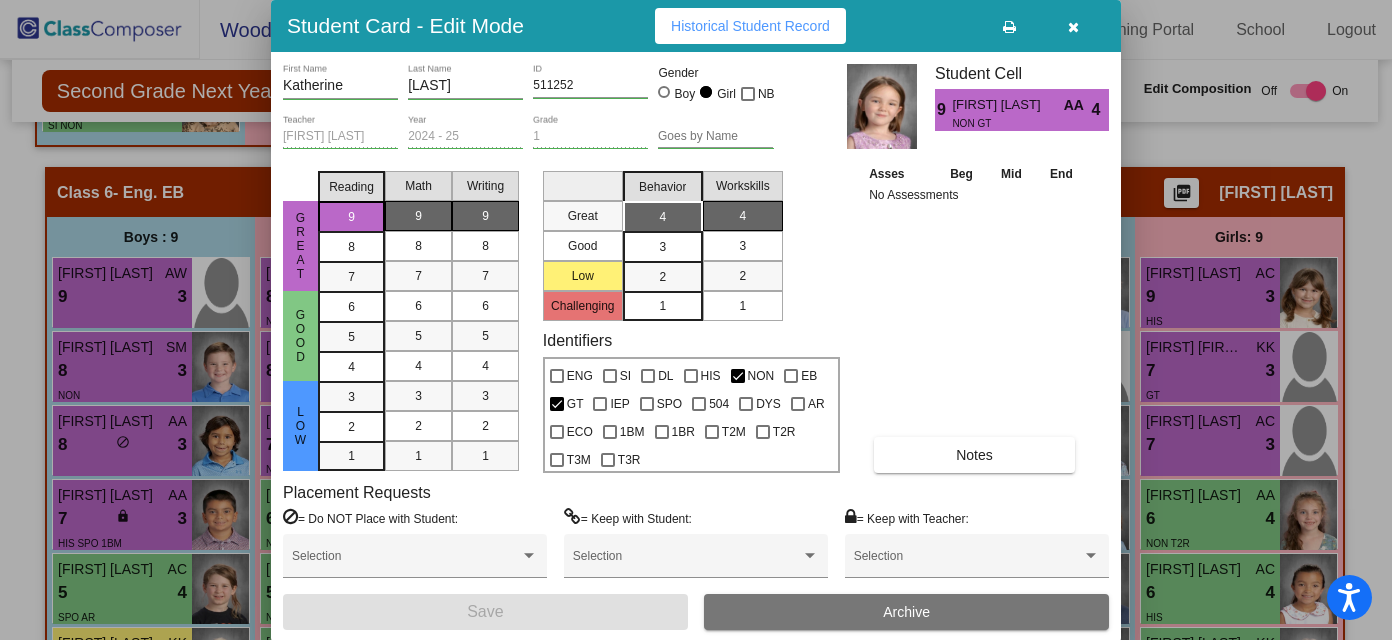 click on "Archive" at bounding box center [906, 612] 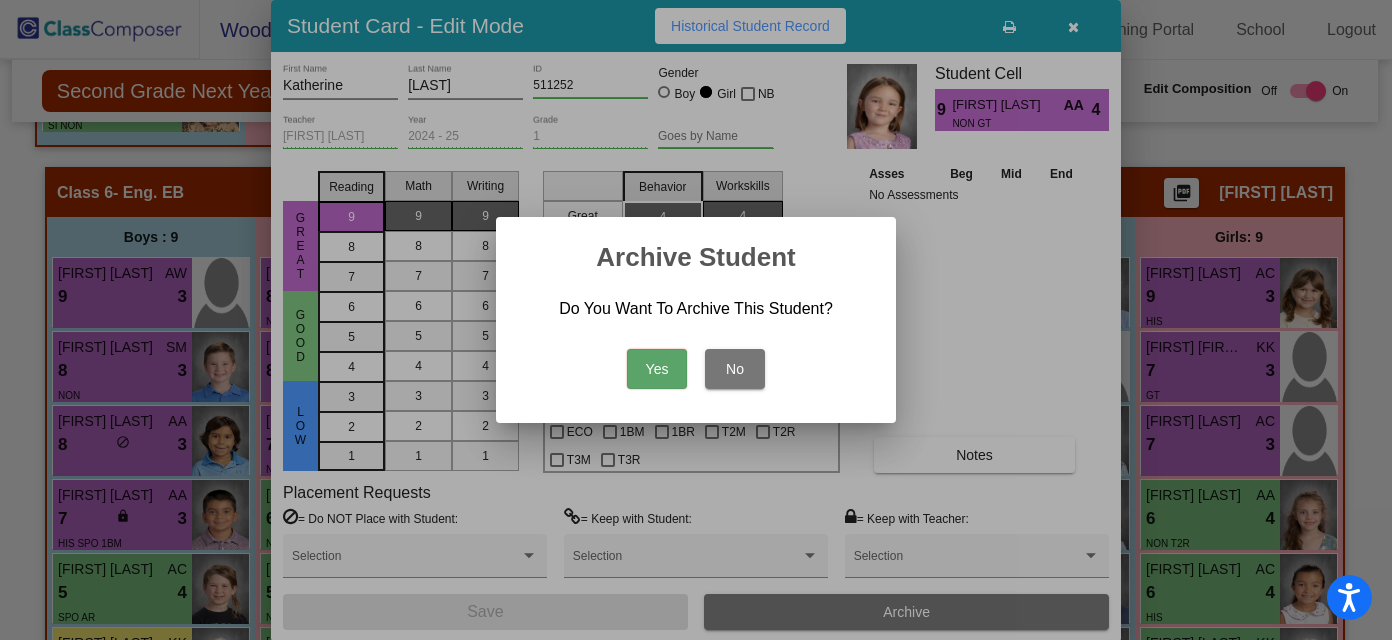 click on "Yes" at bounding box center (657, 369) 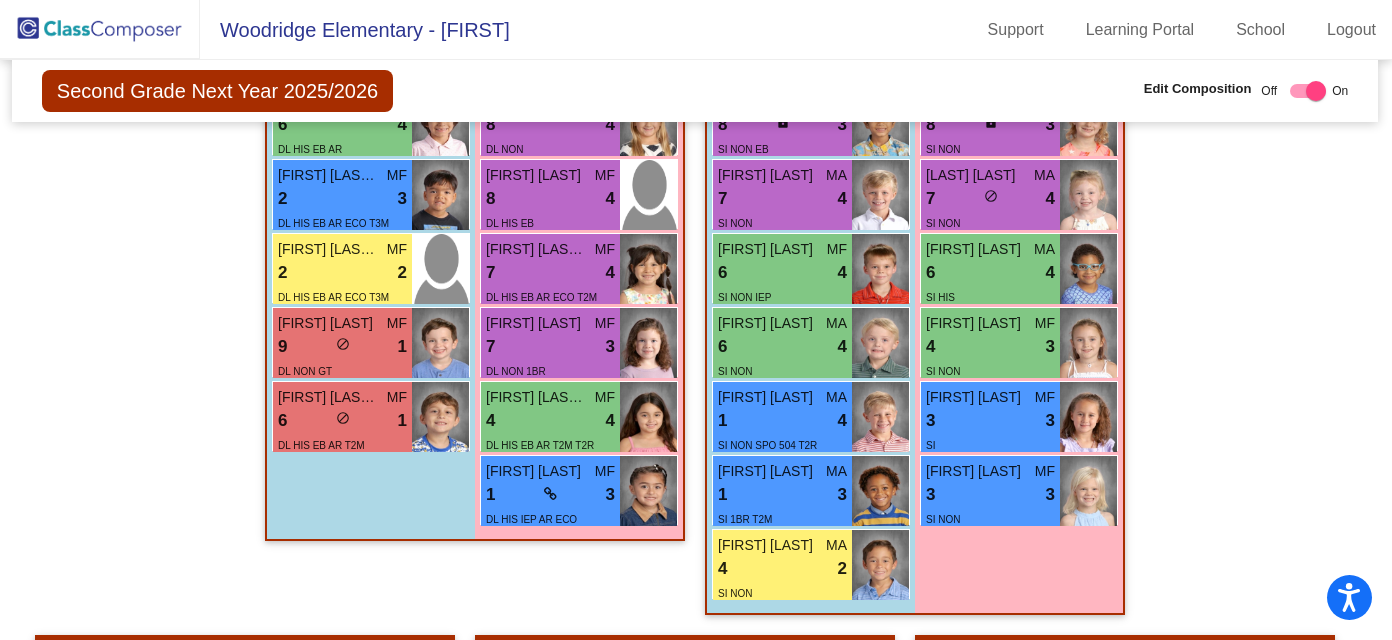 scroll, scrollTop: 1067, scrollLeft: 1, axis: both 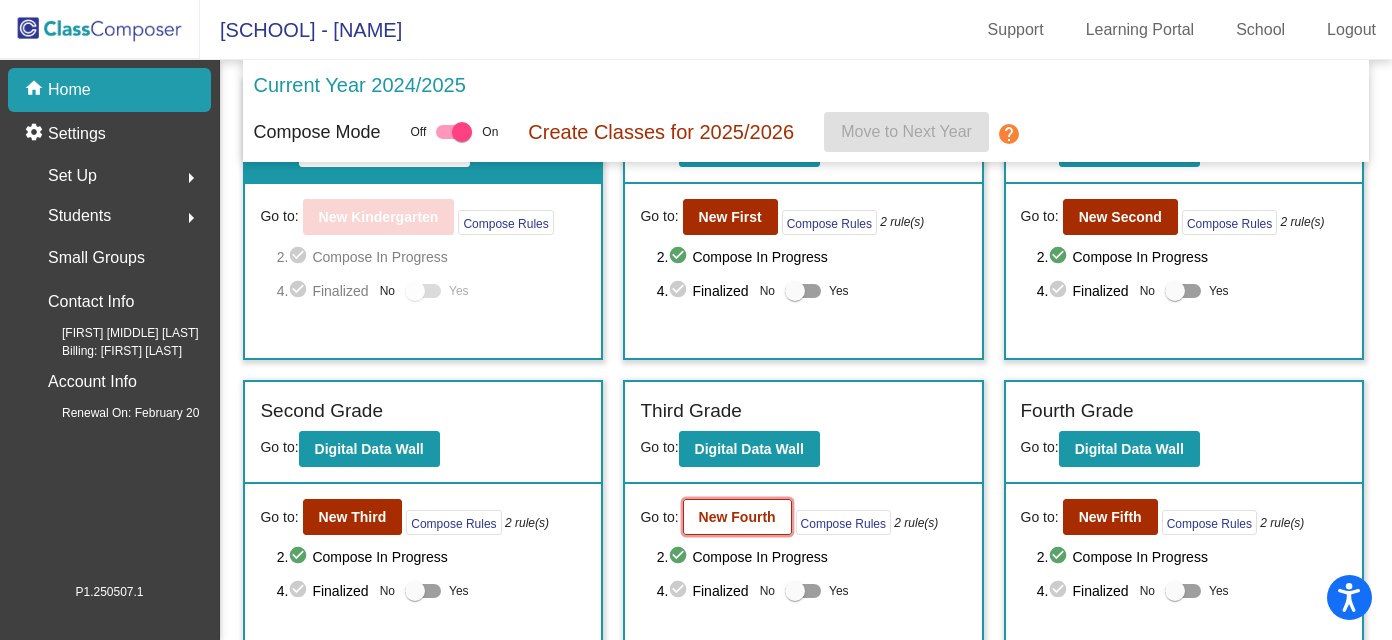 click on "New Fourth" 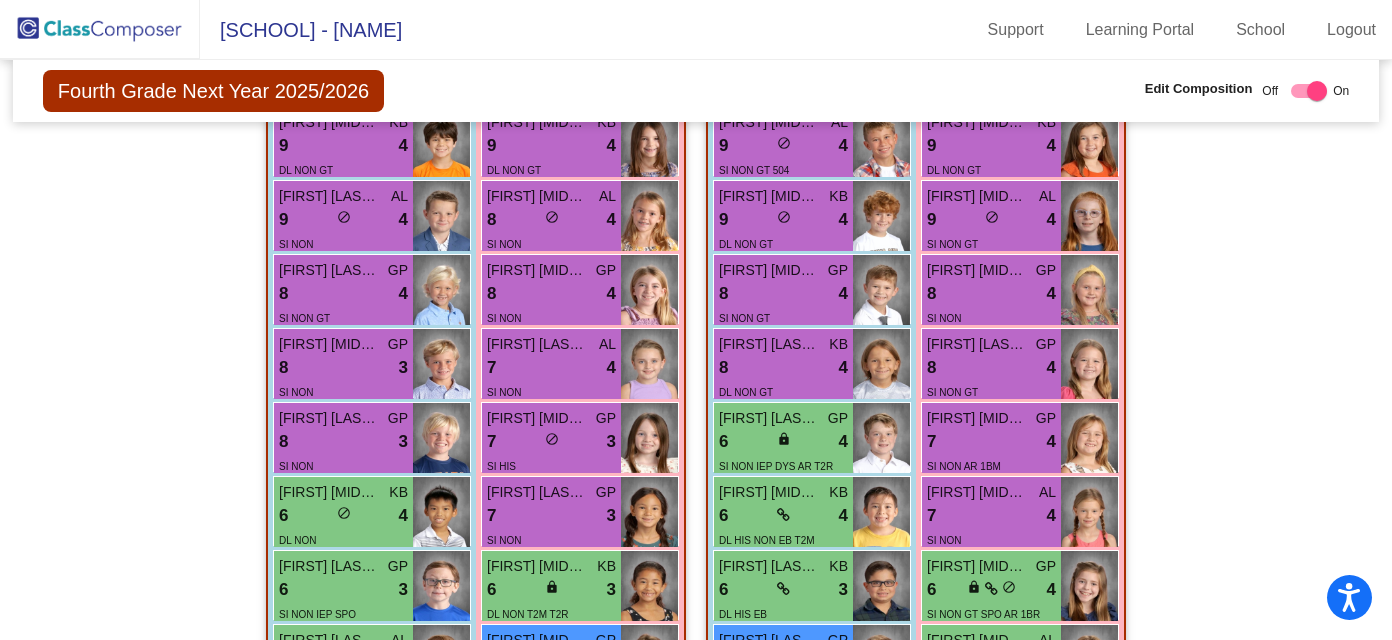 scroll, scrollTop: 743, scrollLeft: 0, axis: vertical 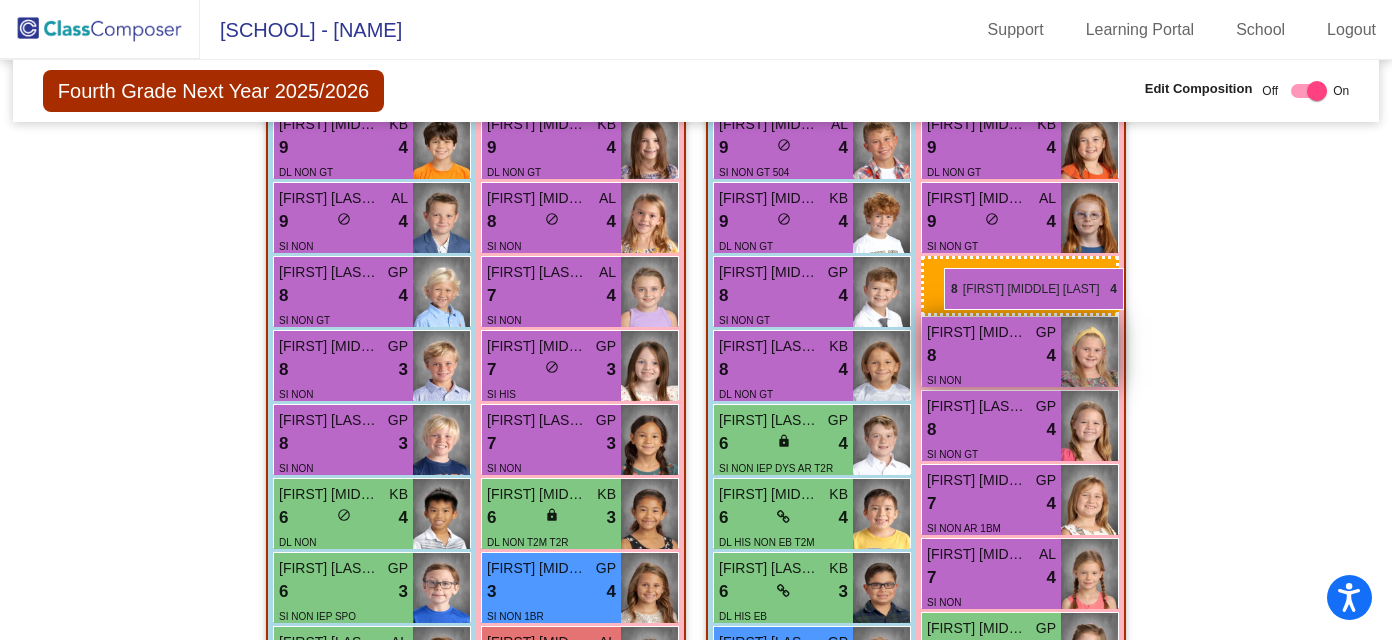 drag, startPoint x: 569, startPoint y: 306, endPoint x: 944, endPoint y: 269, distance: 376.82092 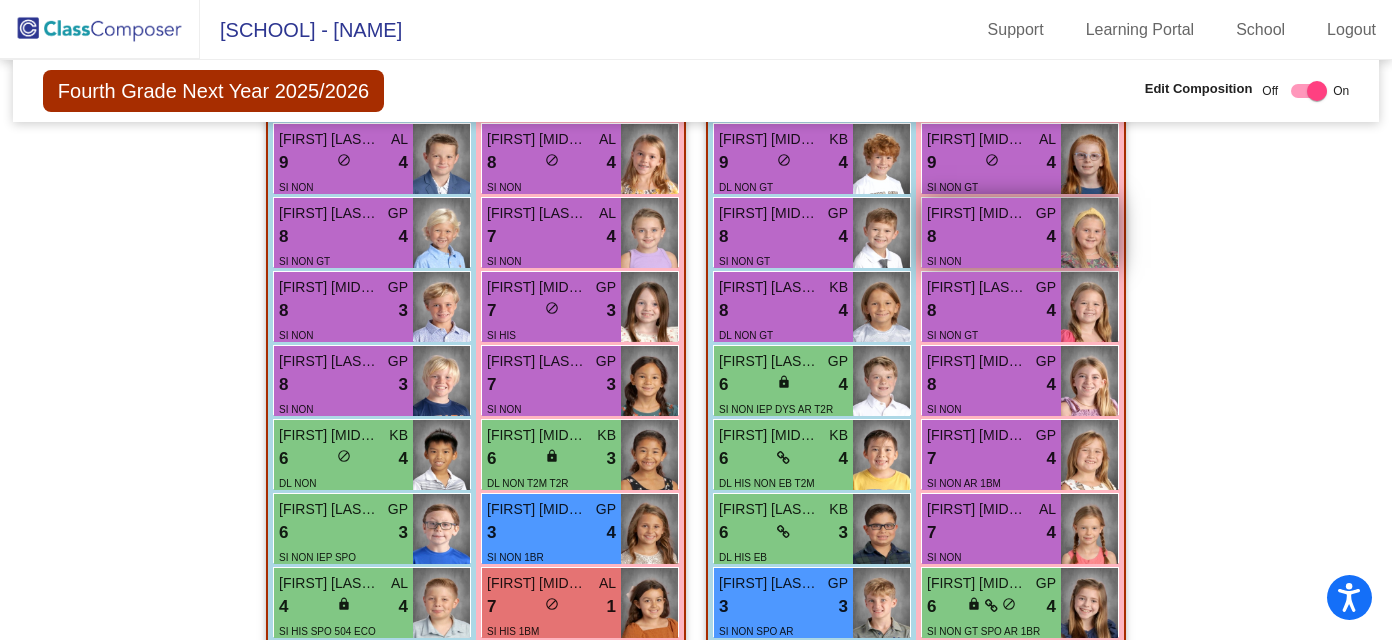 scroll, scrollTop: 793, scrollLeft: 0, axis: vertical 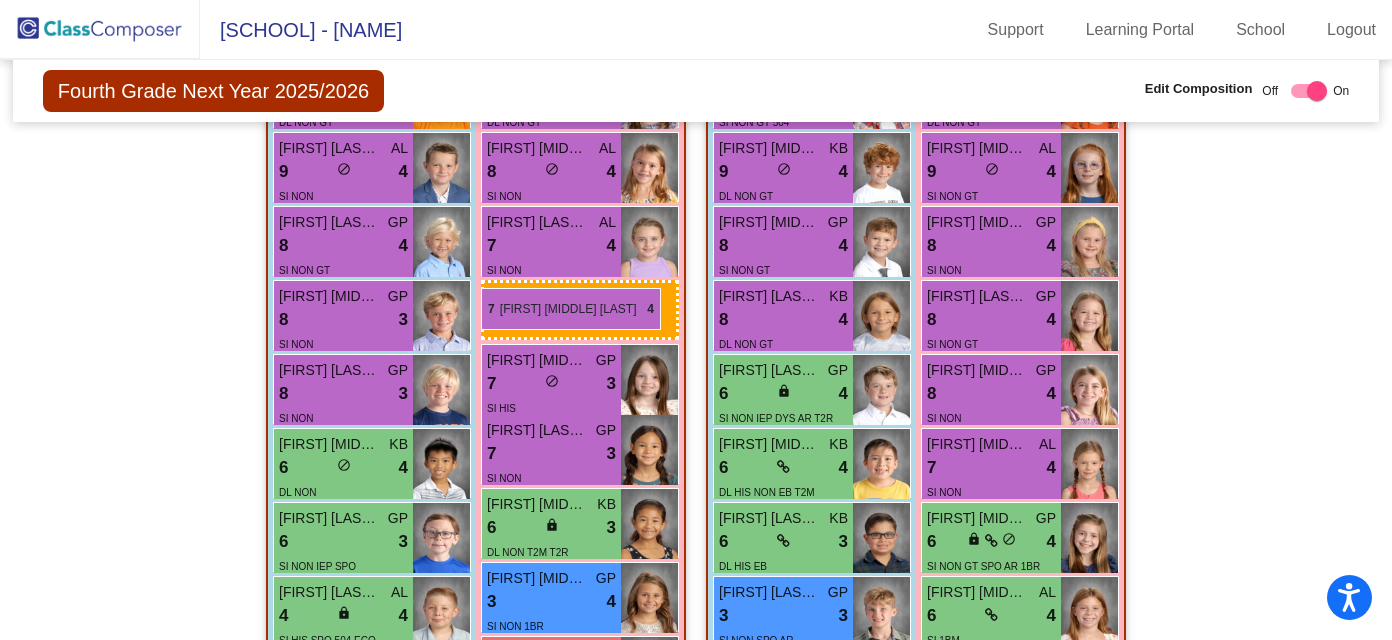 drag, startPoint x: 1060, startPoint y: 469, endPoint x: 481, endPoint y: 287, distance: 606.9308 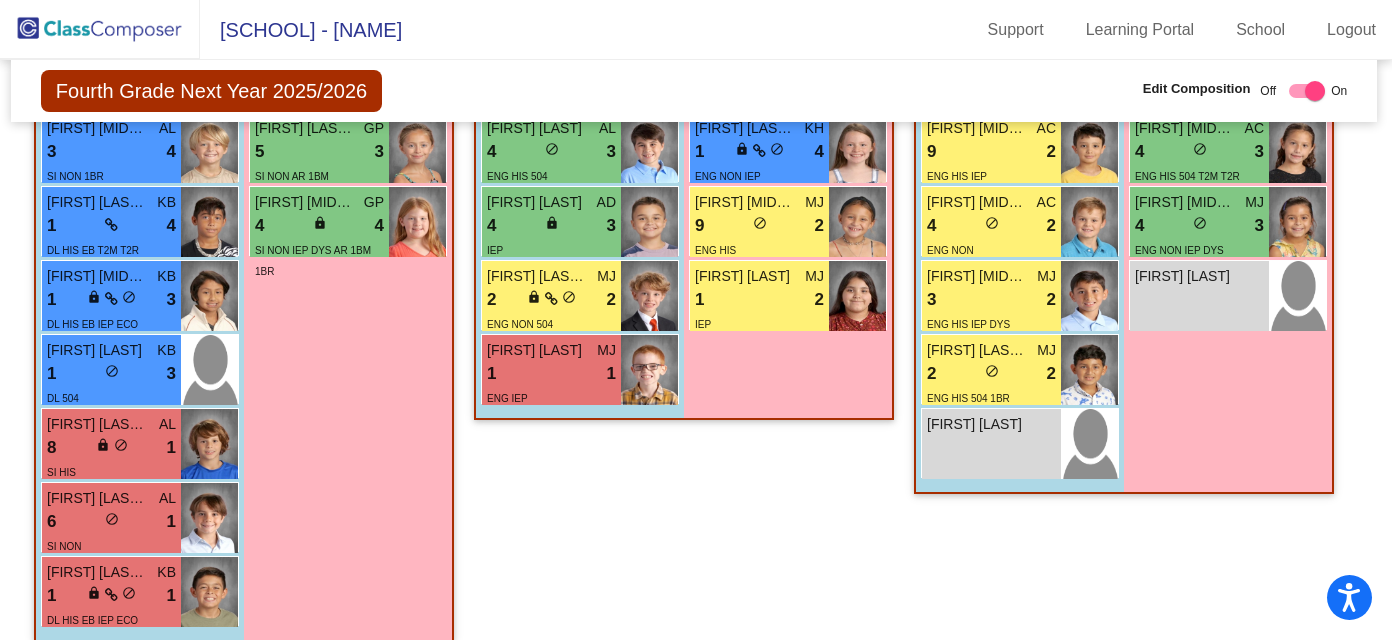 scroll, scrollTop: 2221, scrollLeft: 2, axis: both 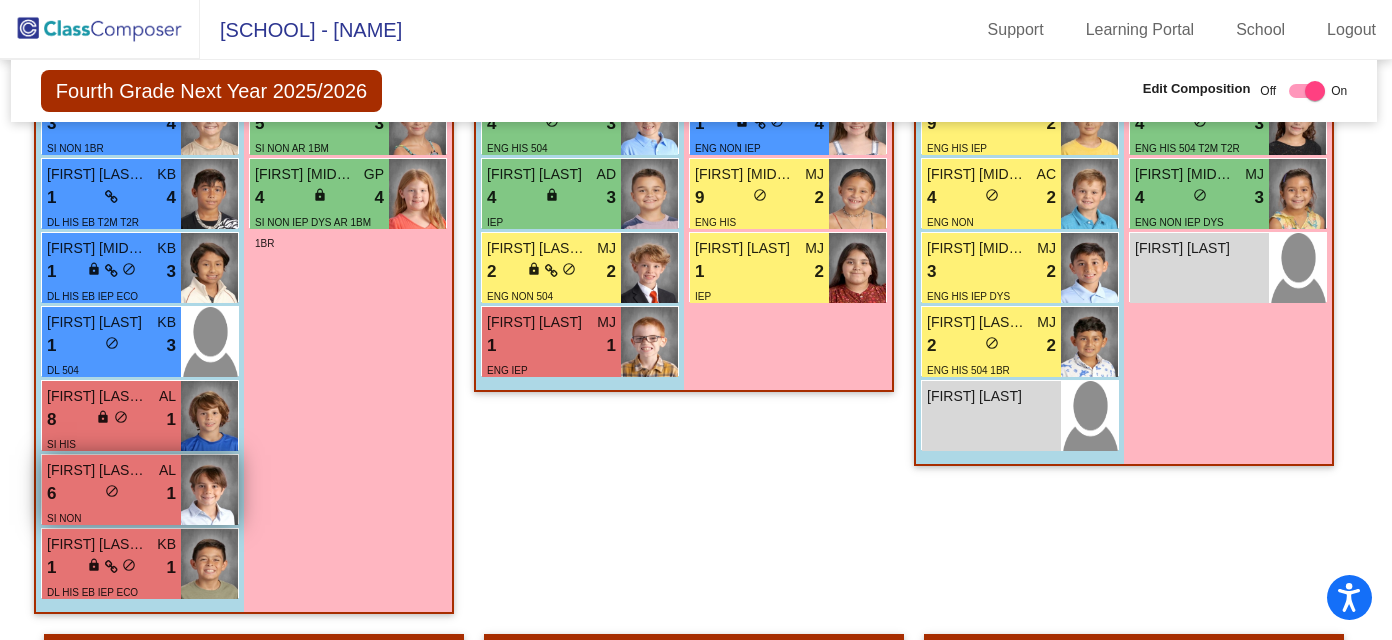 click on "6 lock do_not_disturb_alt 1" at bounding box center [111, 494] 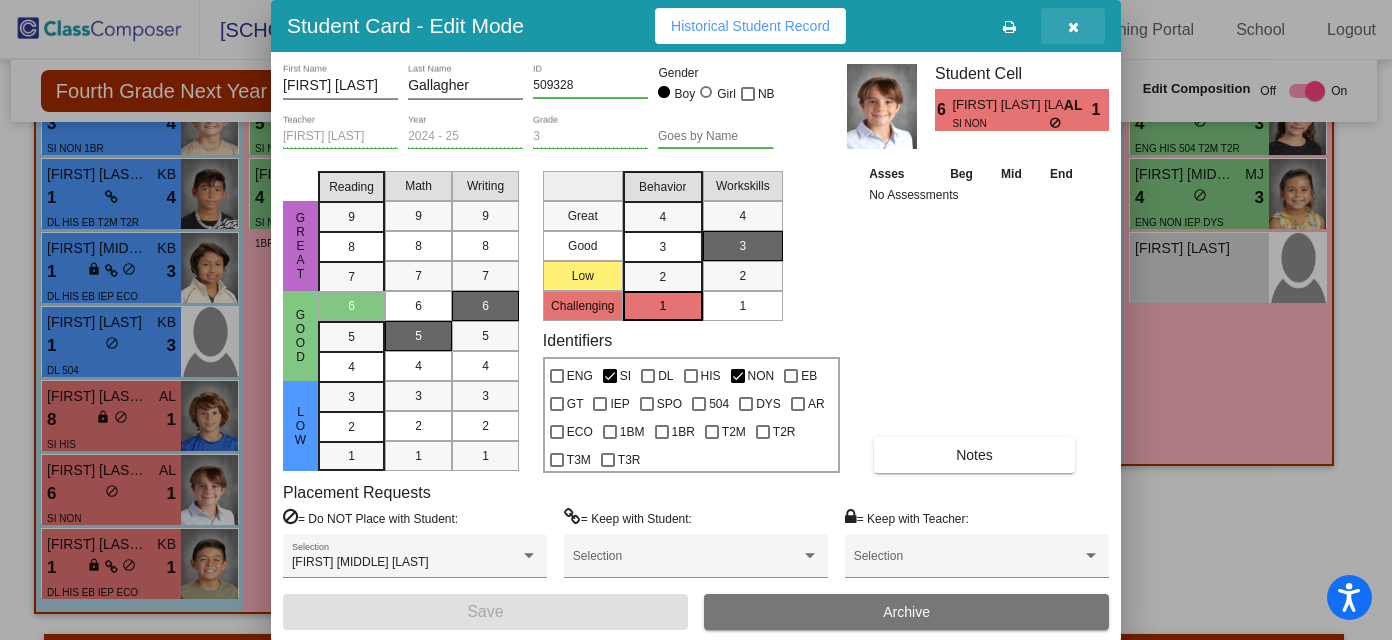 click at bounding box center (1073, 27) 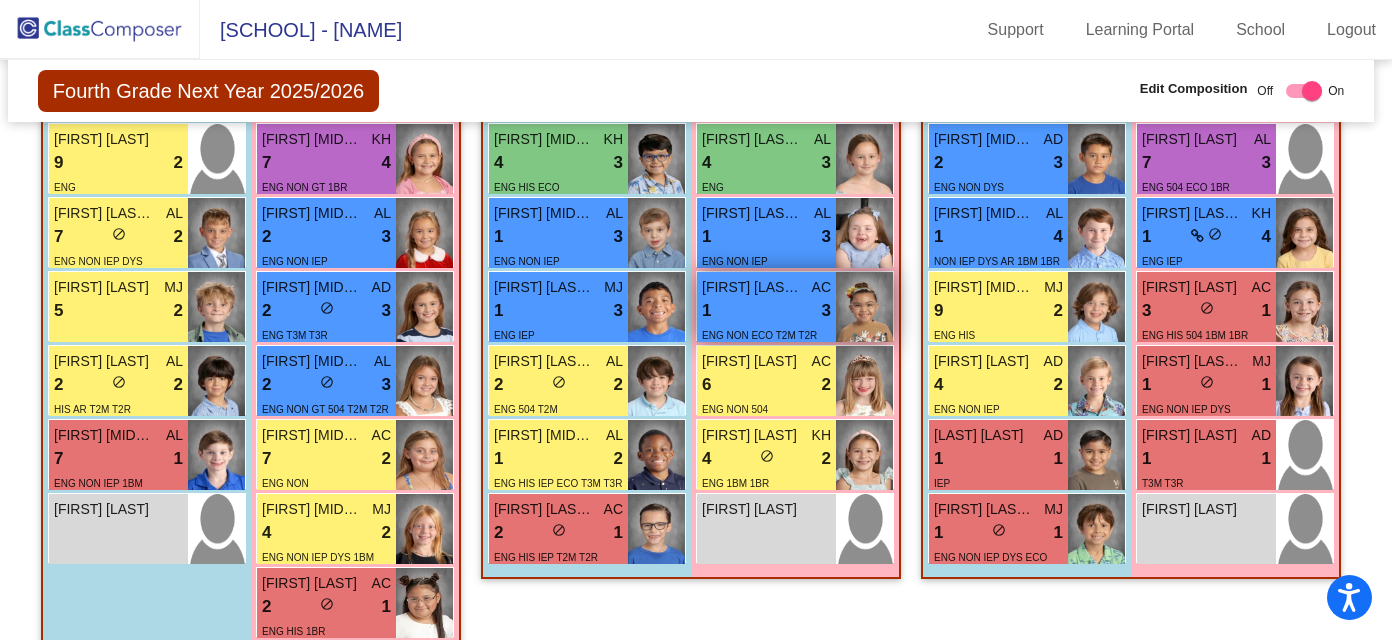 scroll, scrollTop: 3120, scrollLeft: 5, axis: both 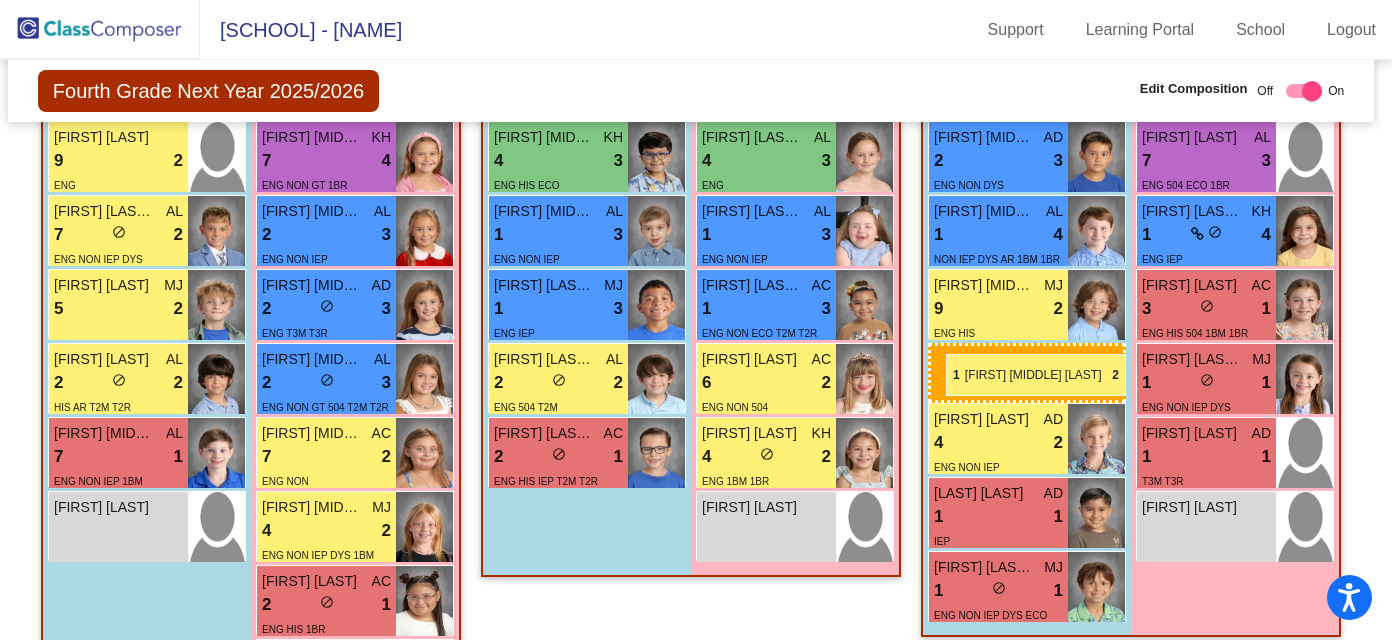 drag, startPoint x: 531, startPoint y: 459, endPoint x: 946, endPoint y: 354, distance: 428.0771 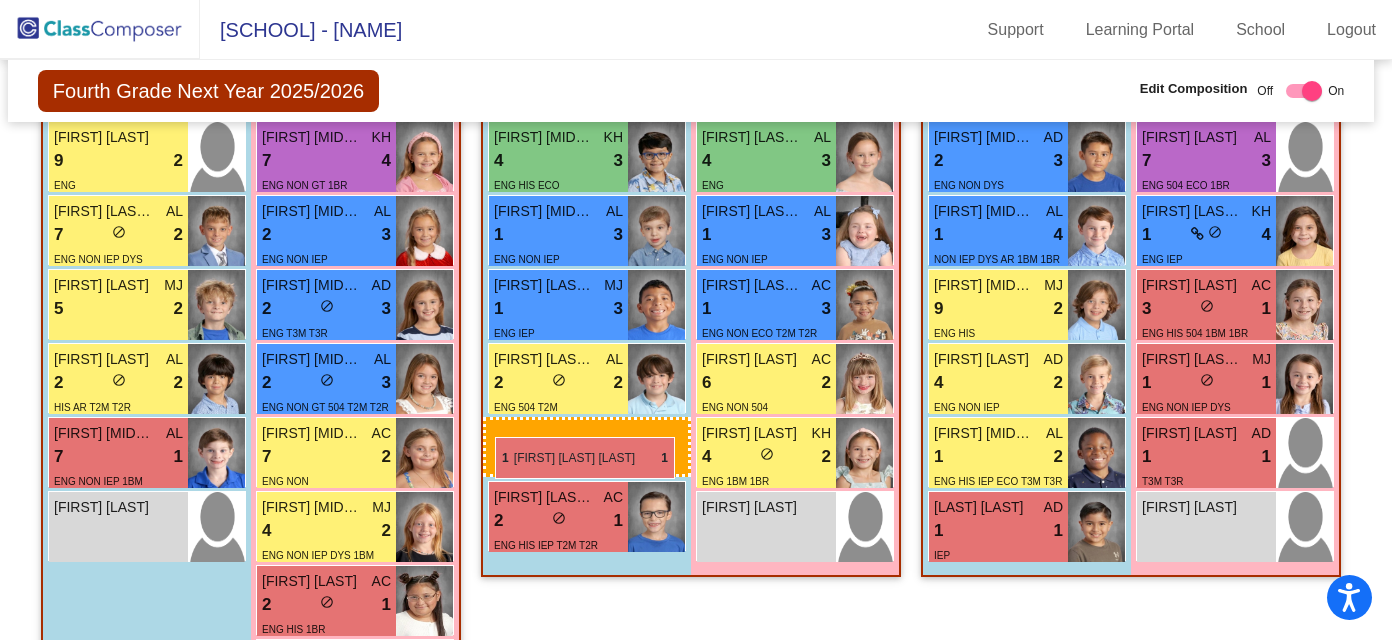 drag, startPoint x: 1065, startPoint y: 585, endPoint x: 481, endPoint y: 429, distance: 604.4766 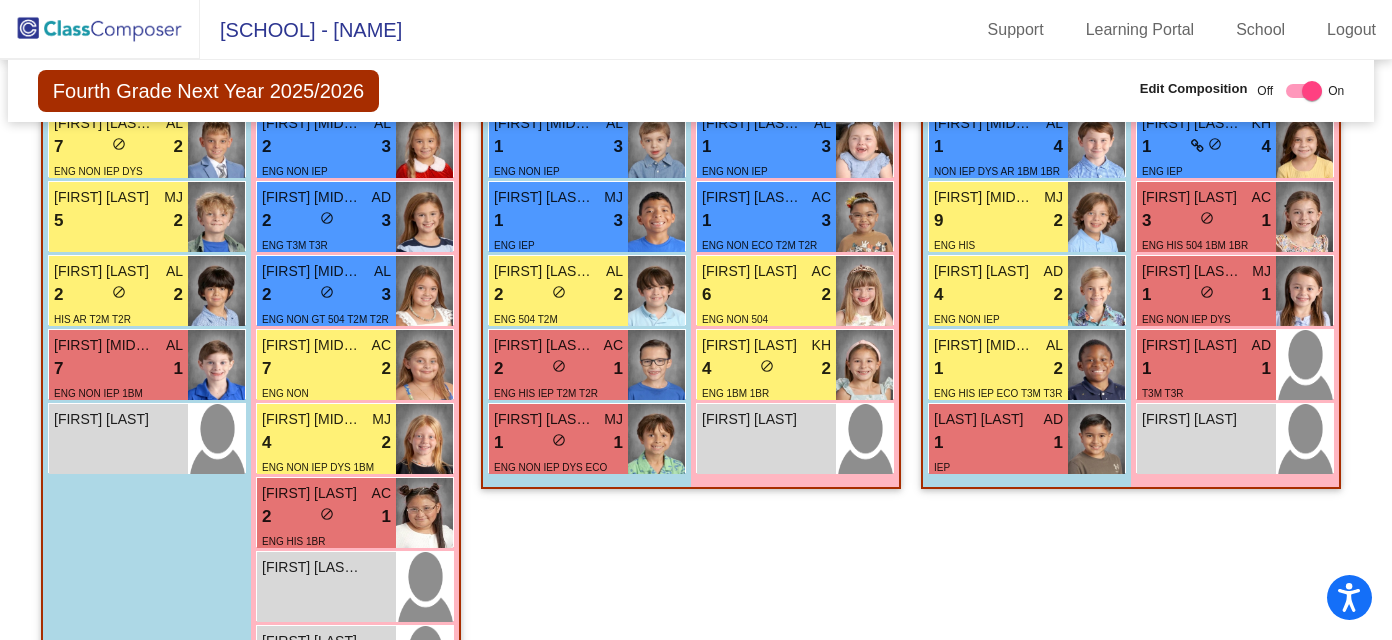 scroll, scrollTop: 3308, scrollLeft: 5, axis: both 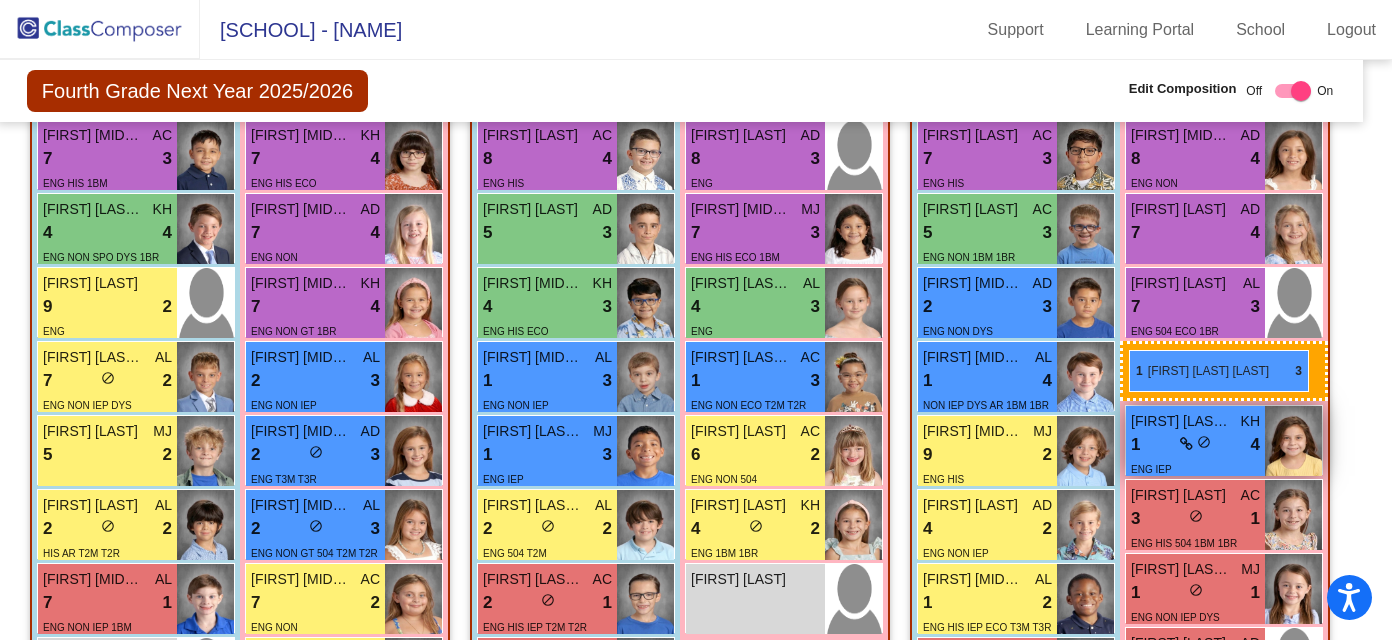 drag, startPoint x: 750, startPoint y: 386, endPoint x: 1130, endPoint y: 346, distance: 382.09946 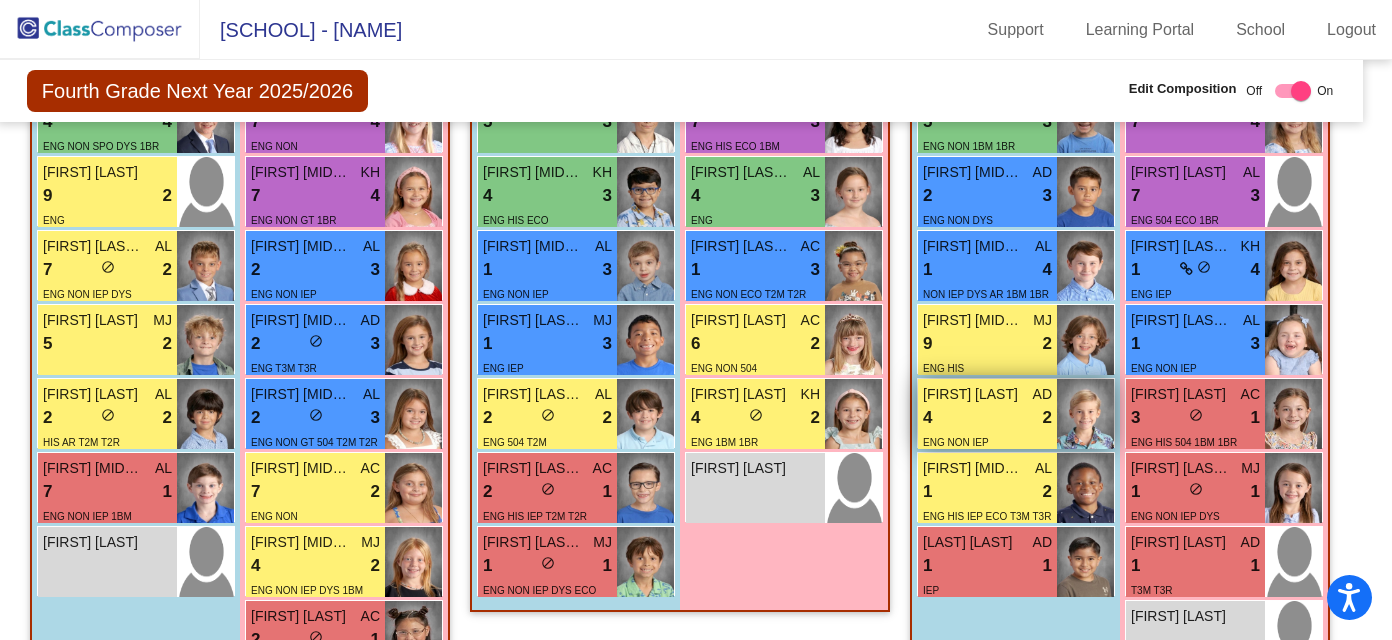 scroll, scrollTop: 3079, scrollLeft: 16, axis: both 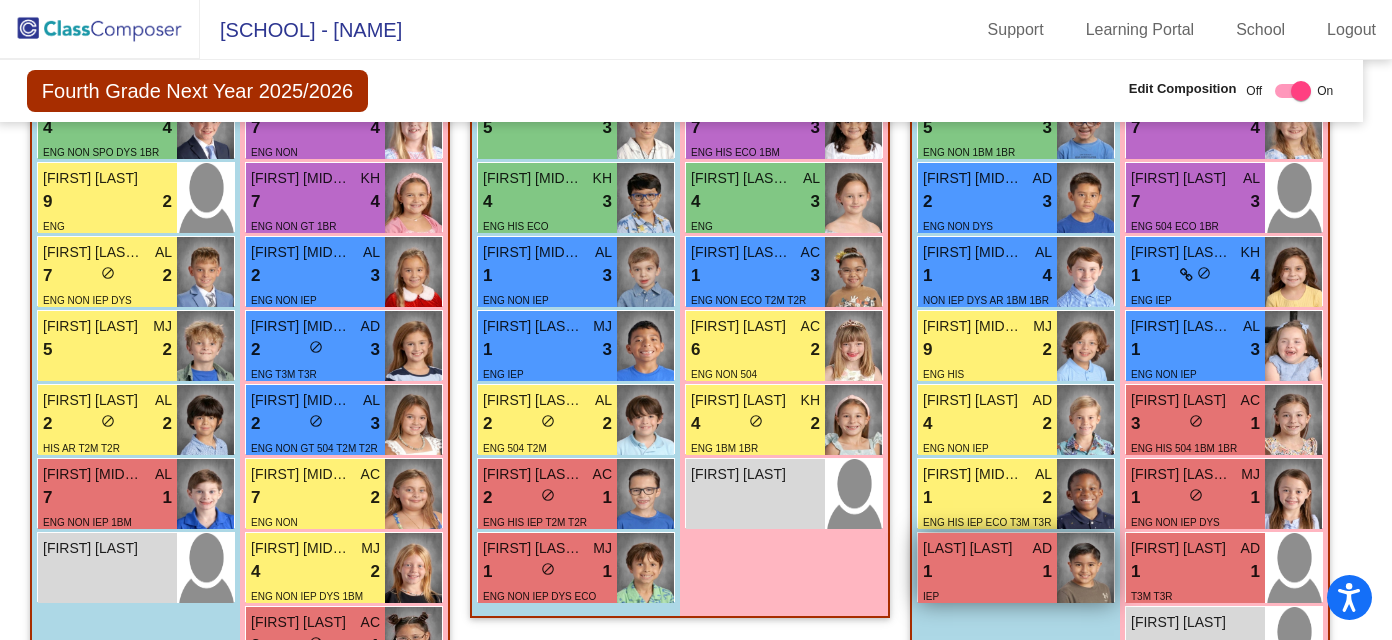 click on "1 lock do_not_disturb_alt 1" at bounding box center (987, 572) 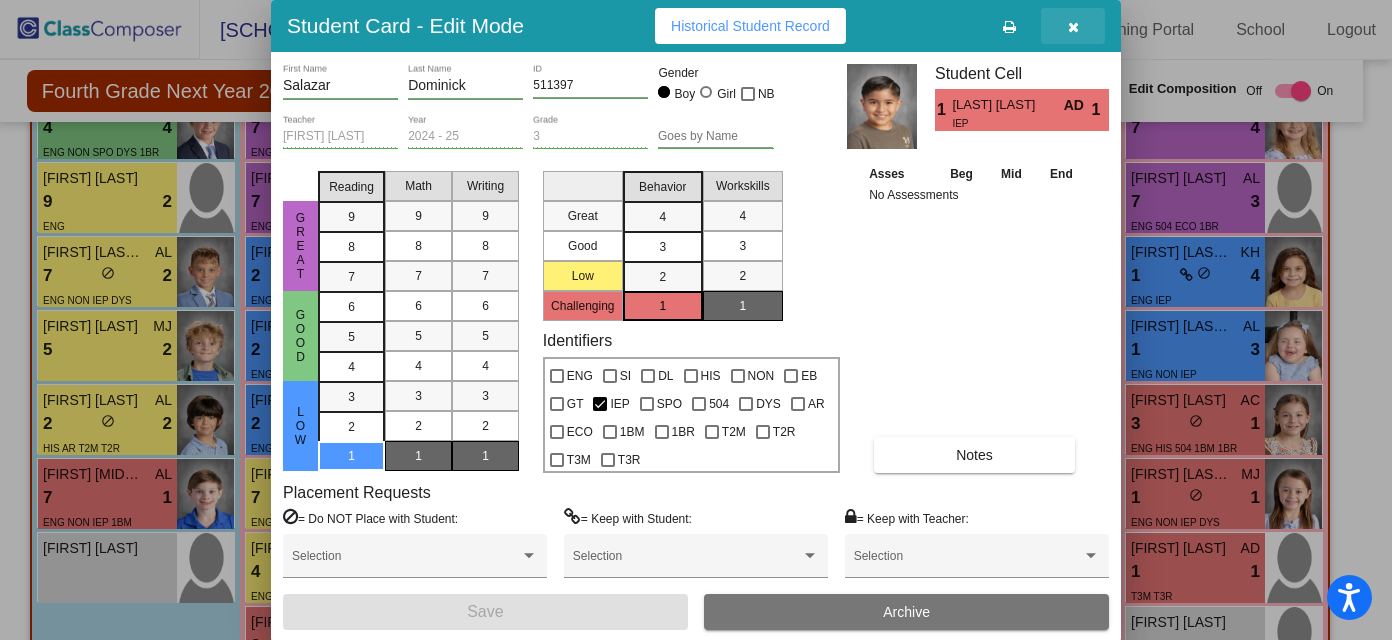 click at bounding box center (1073, 27) 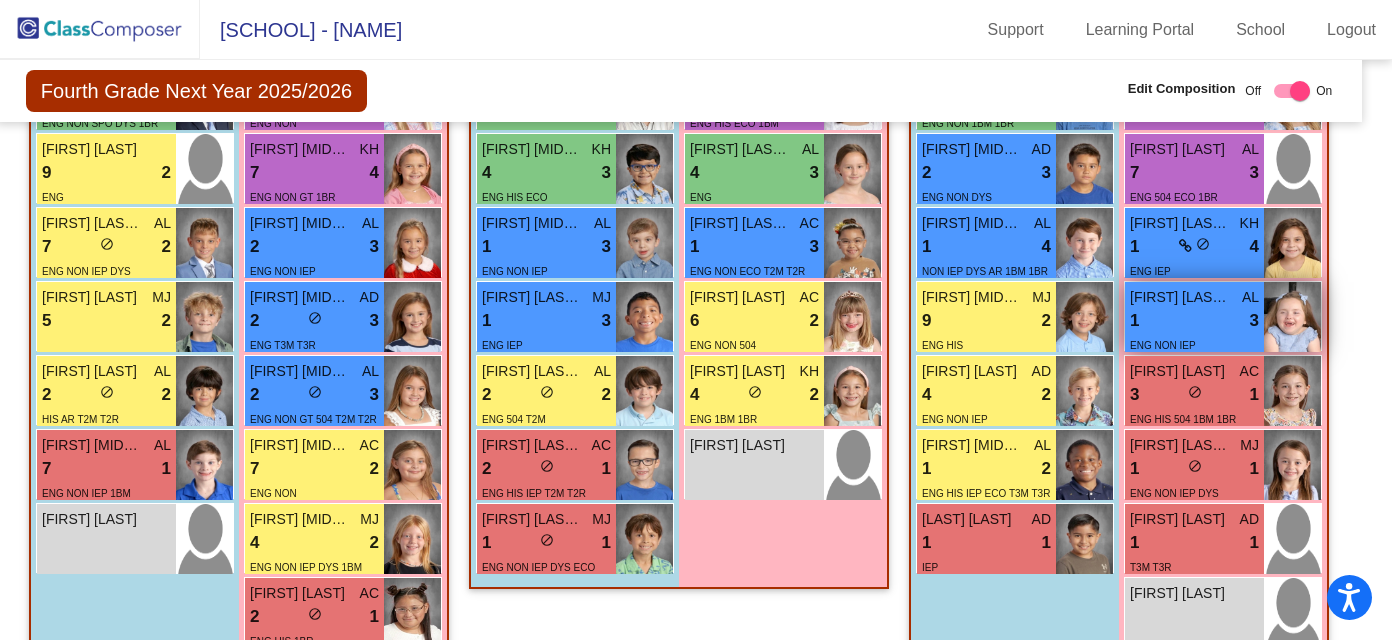 scroll, scrollTop: 3109, scrollLeft: 17, axis: both 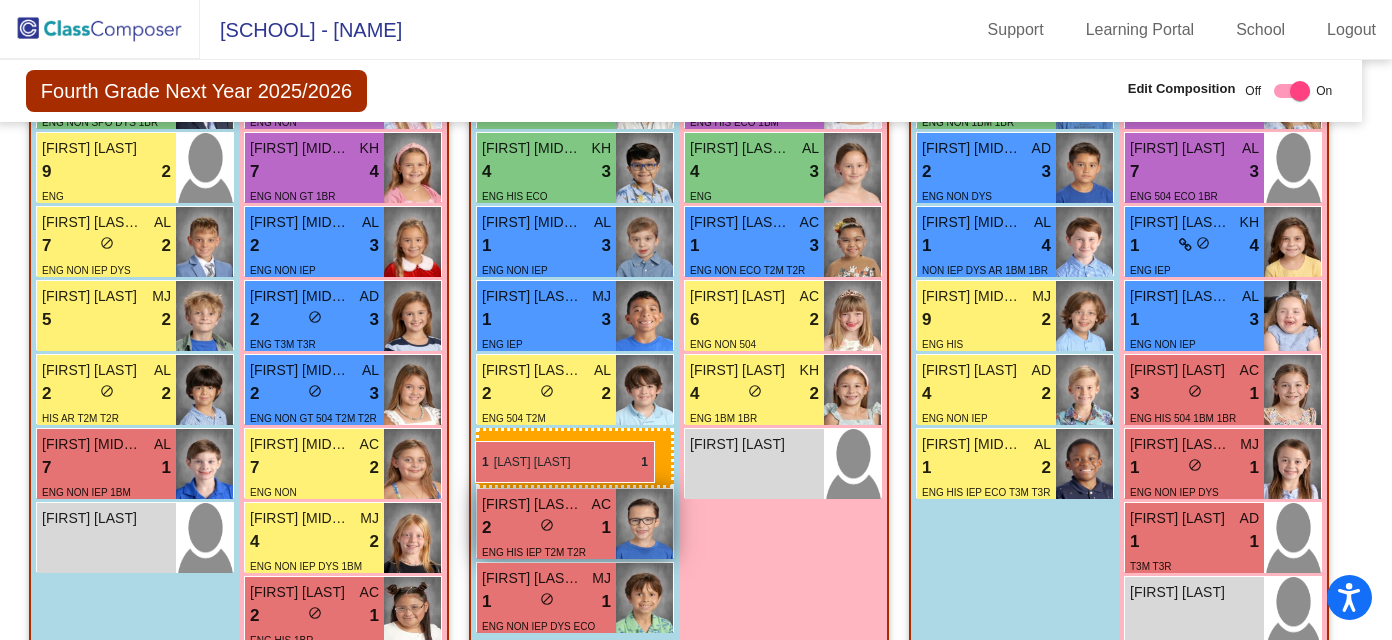 drag, startPoint x: 1066, startPoint y: 548, endPoint x: 475, endPoint y: 439, distance: 600.9675 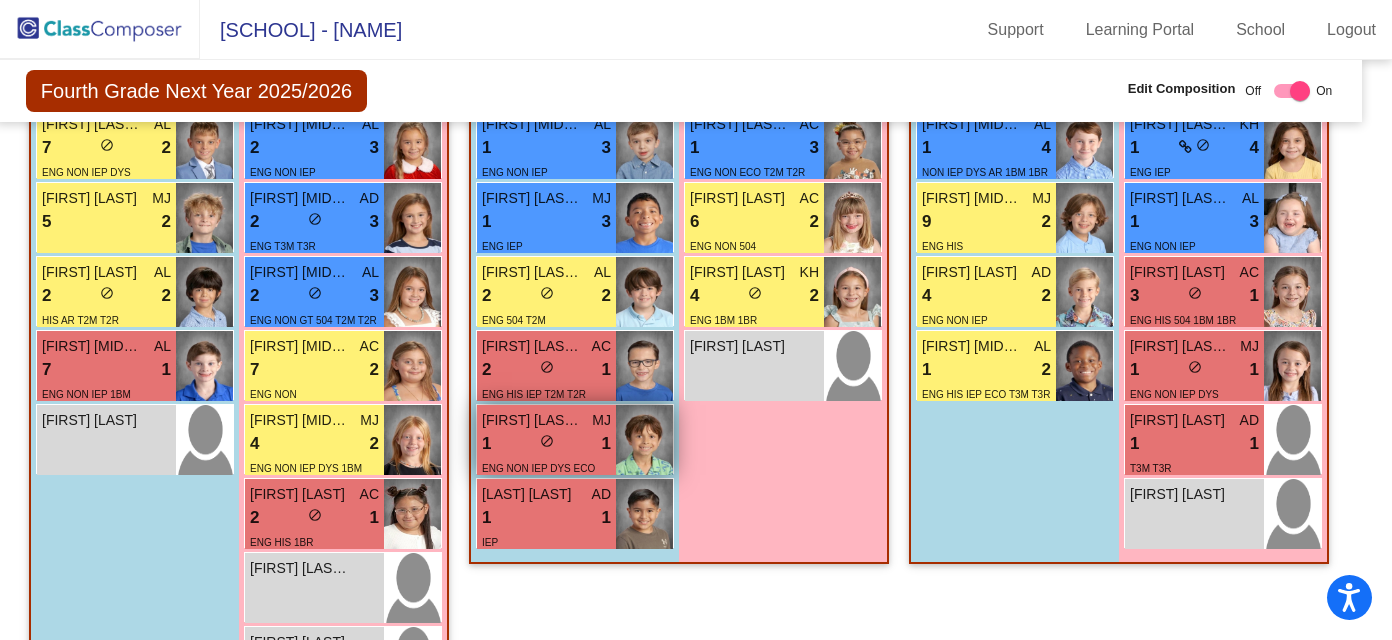 scroll, scrollTop: 3267, scrollLeft: 17, axis: both 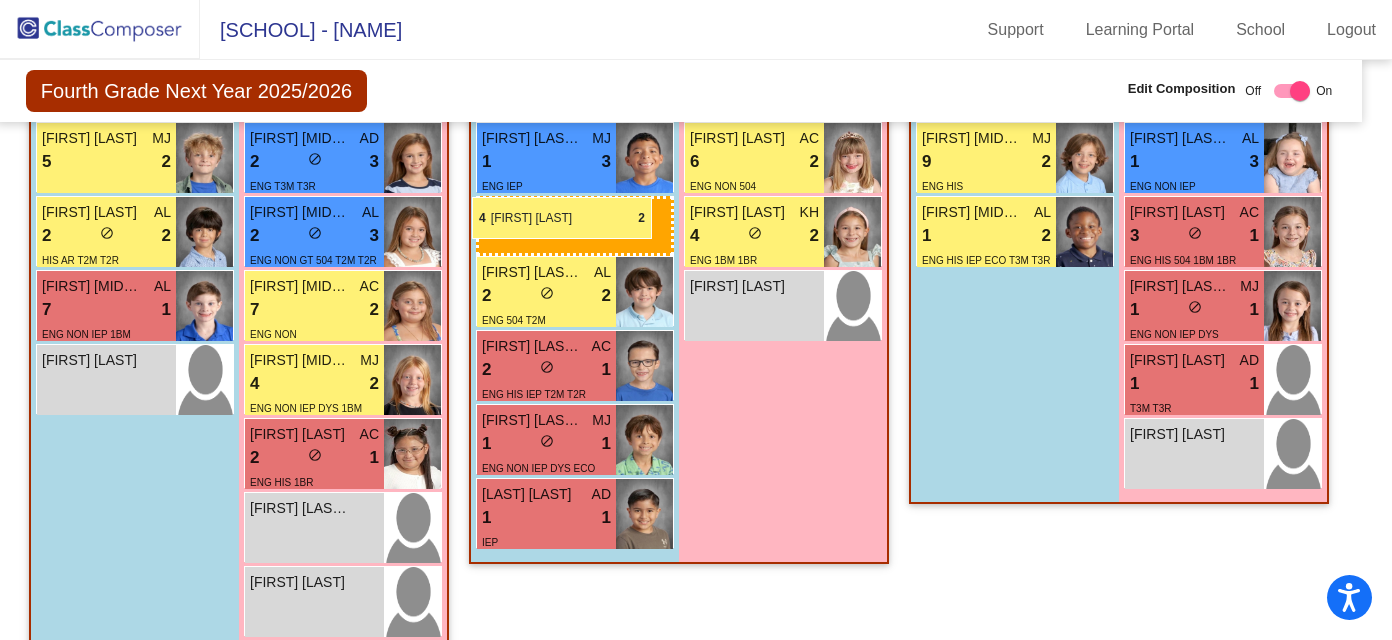 drag, startPoint x: 1021, startPoint y: 234, endPoint x: 473, endPoint y: 199, distance: 549.1166 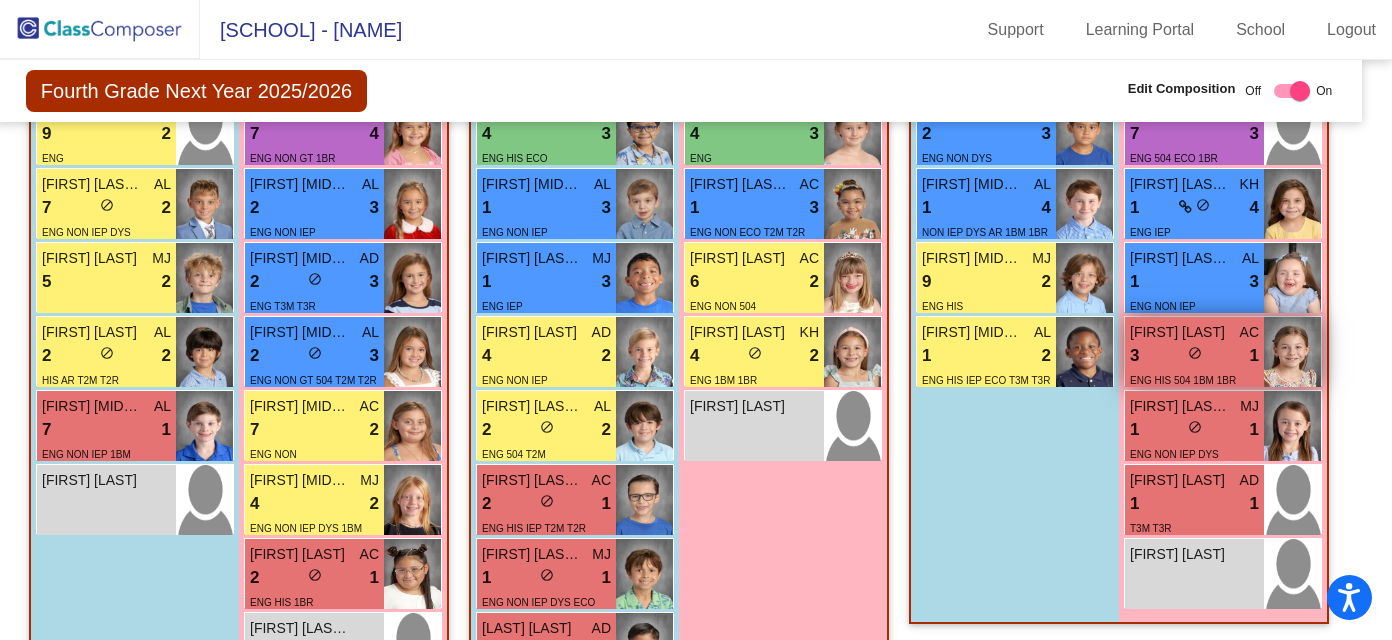 scroll, scrollTop: 3132, scrollLeft: 17, axis: both 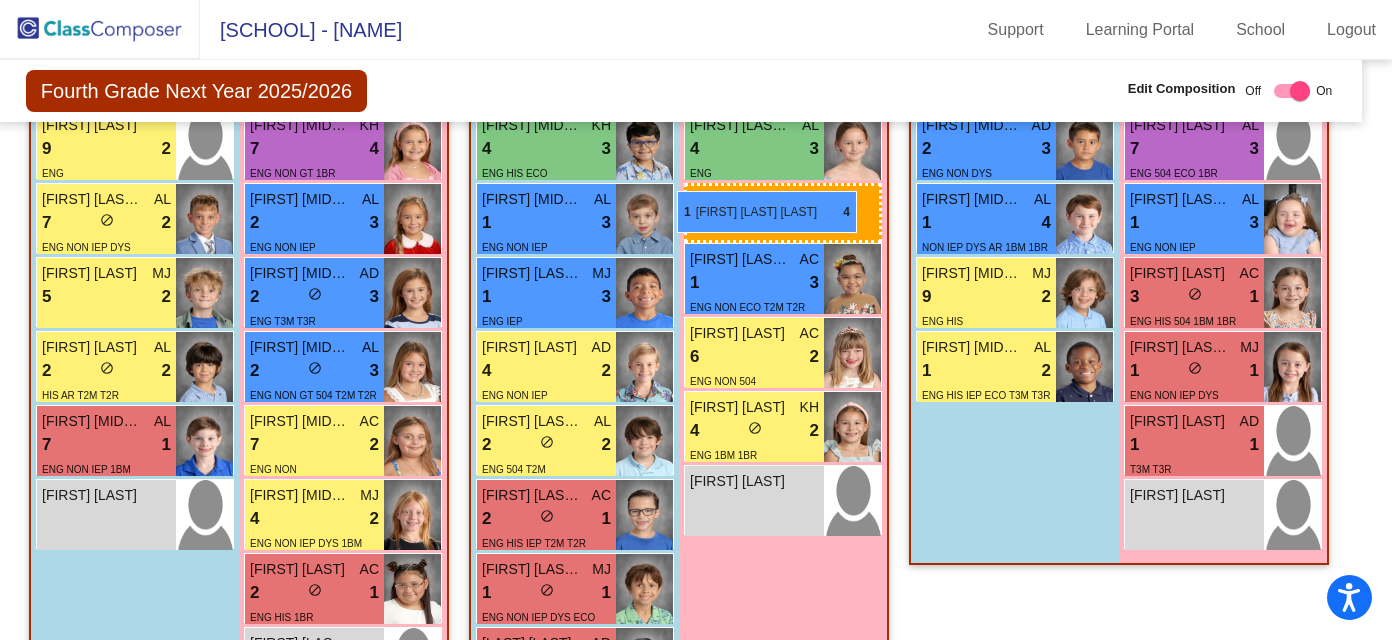 drag, startPoint x: 1244, startPoint y: 226, endPoint x: 677, endPoint y: 191, distance: 568.0792 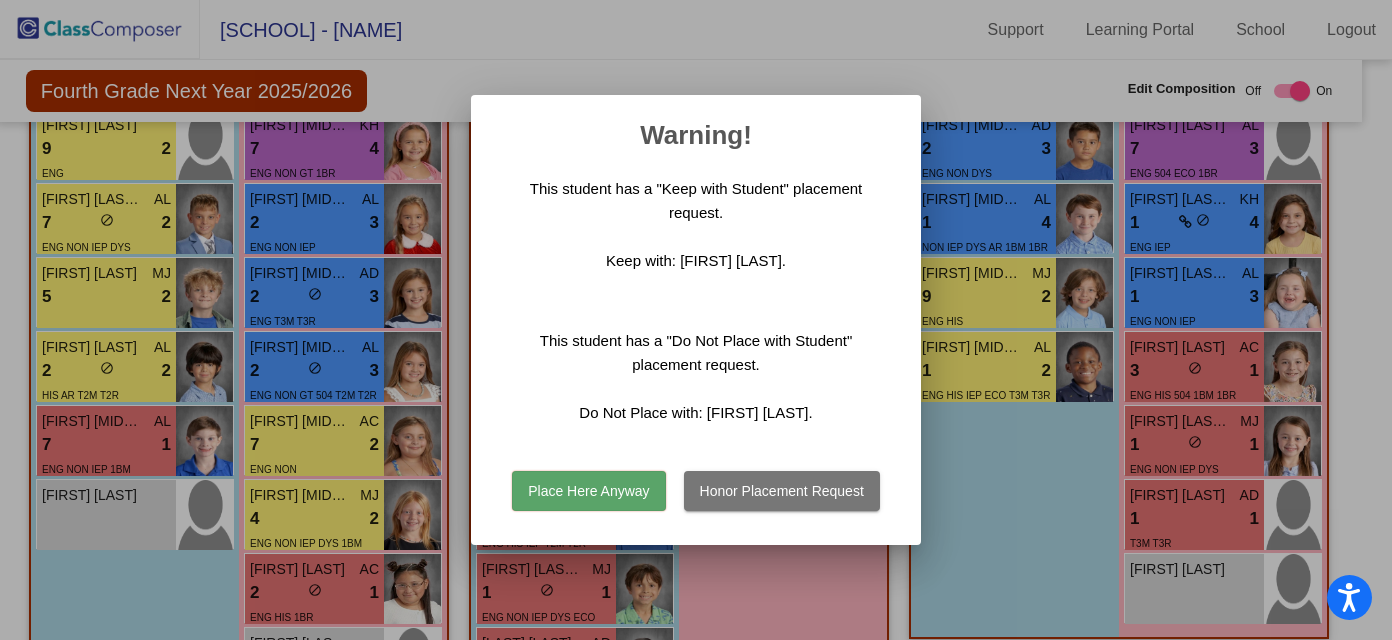 click on "Place Here Anyway" at bounding box center (588, 491) 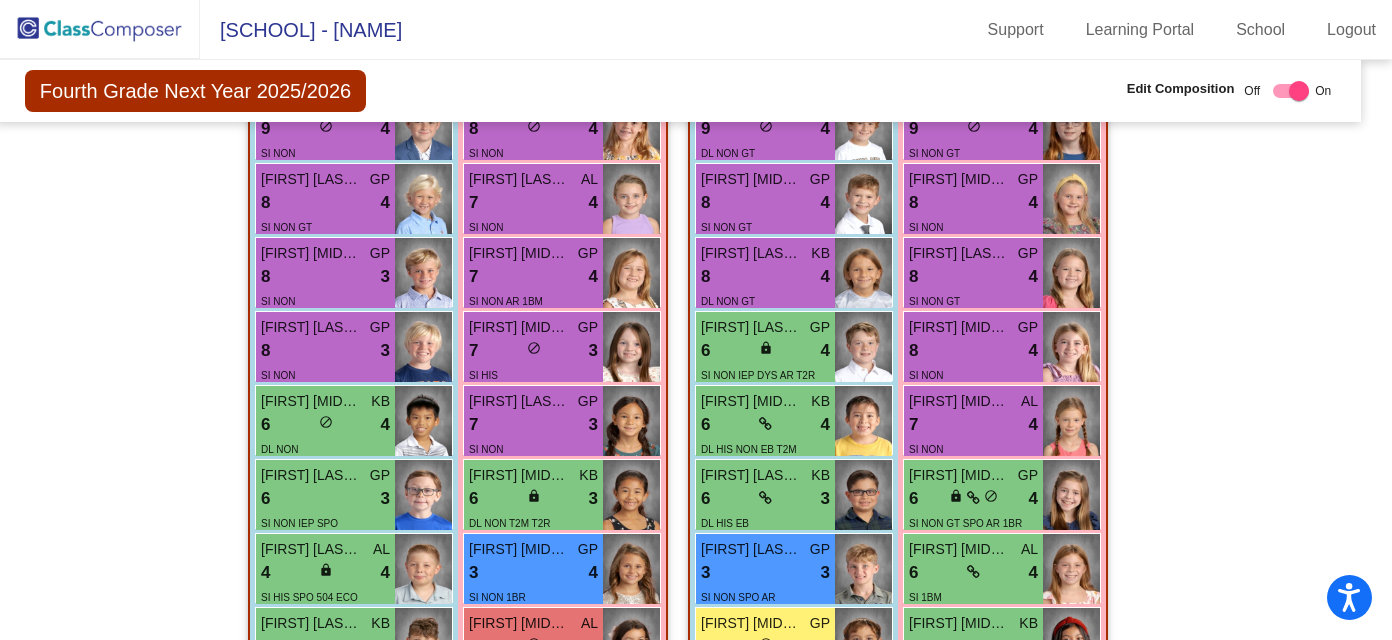 scroll, scrollTop: 0, scrollLeft: 18, axis: horizontal 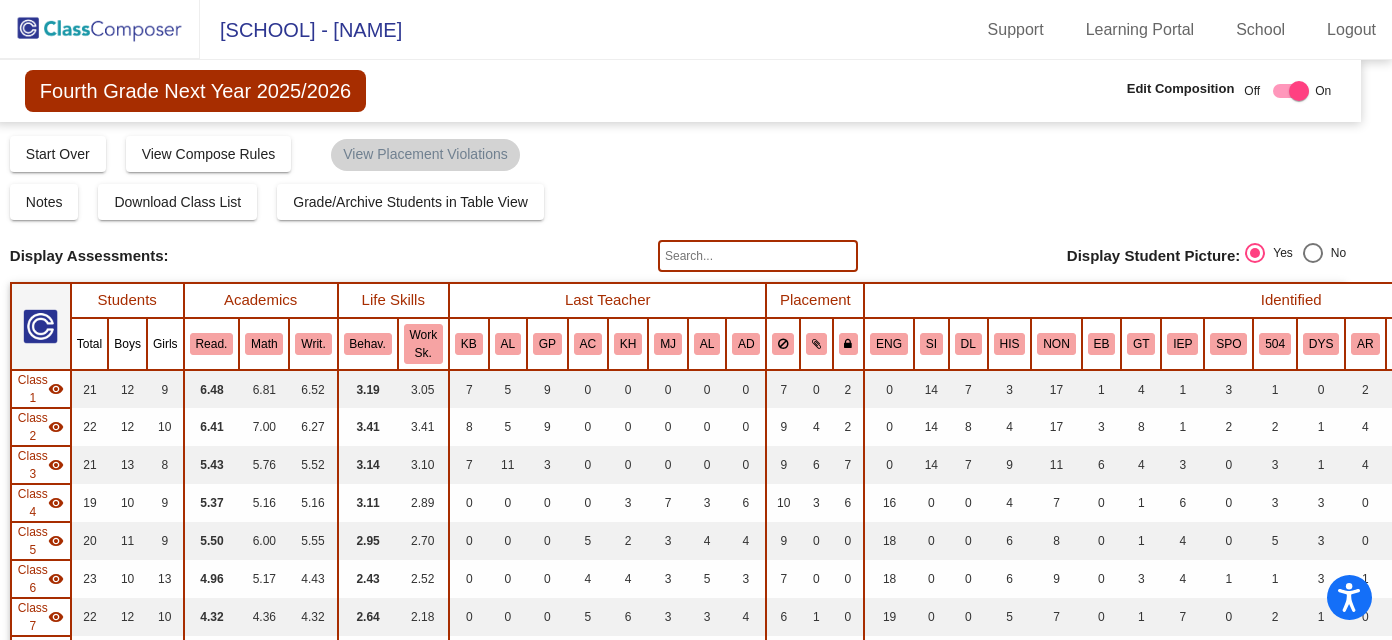 click 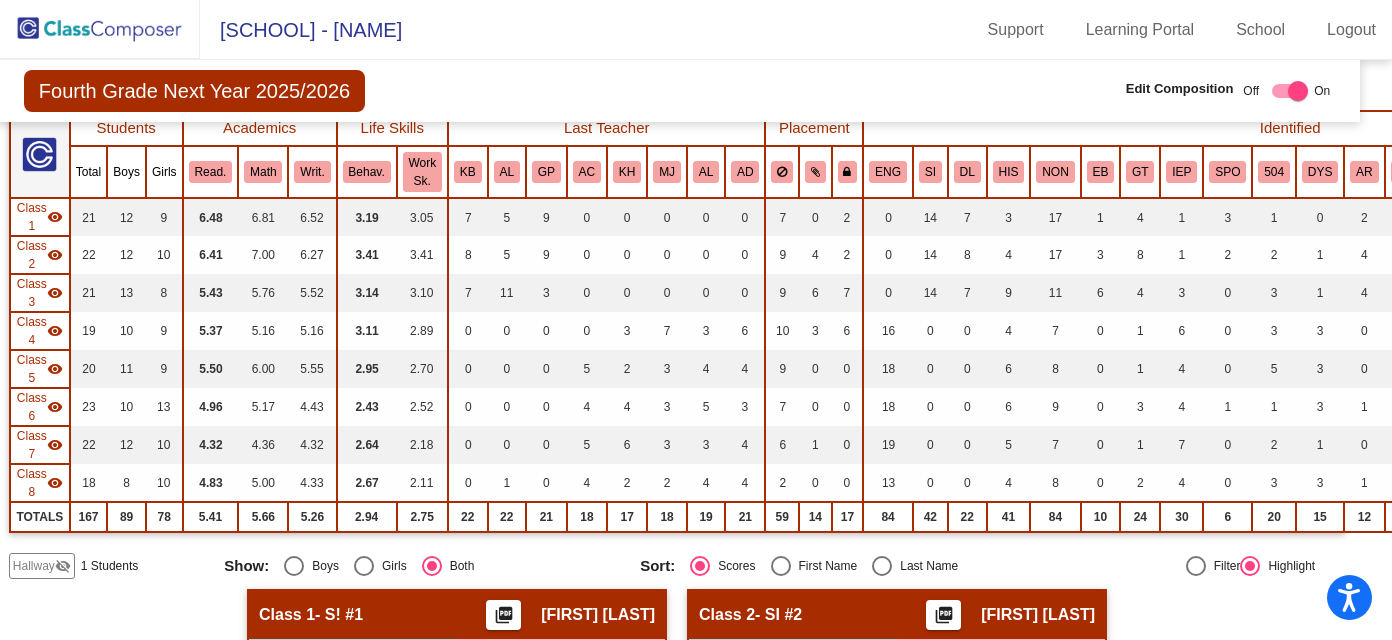 scroll, scrollTop: 0, scrollLeft: 19, axis: horizontal 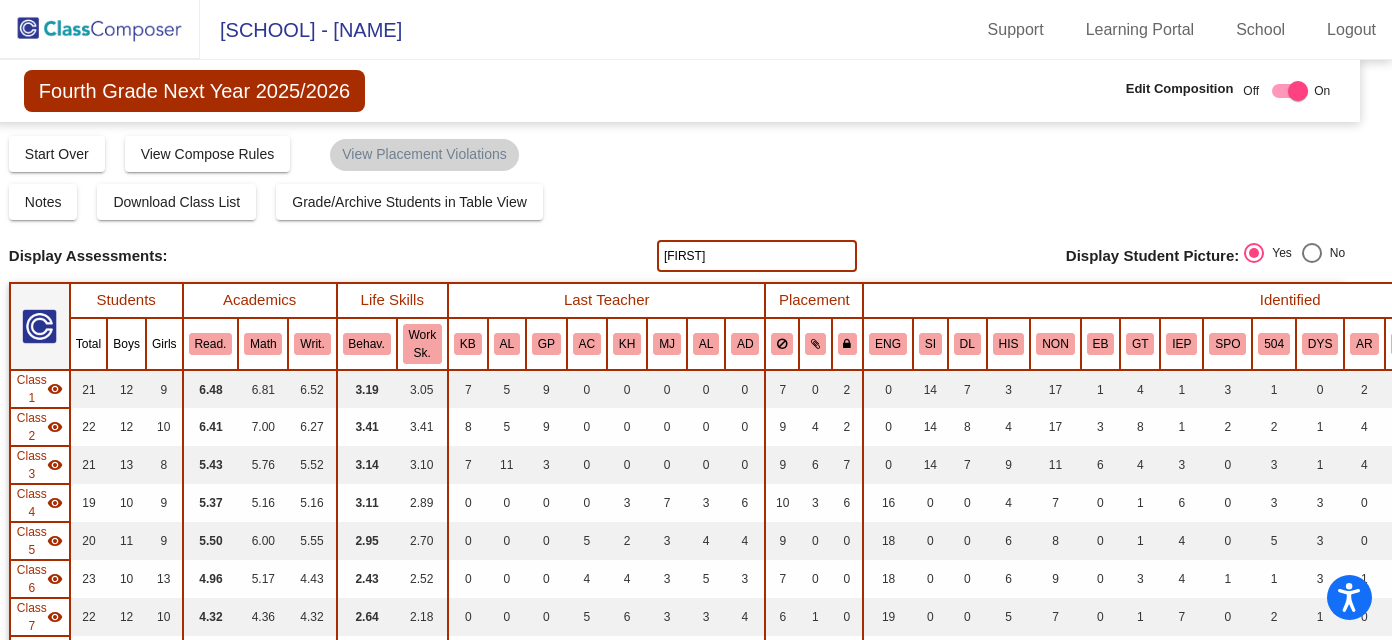 click on "harlow" 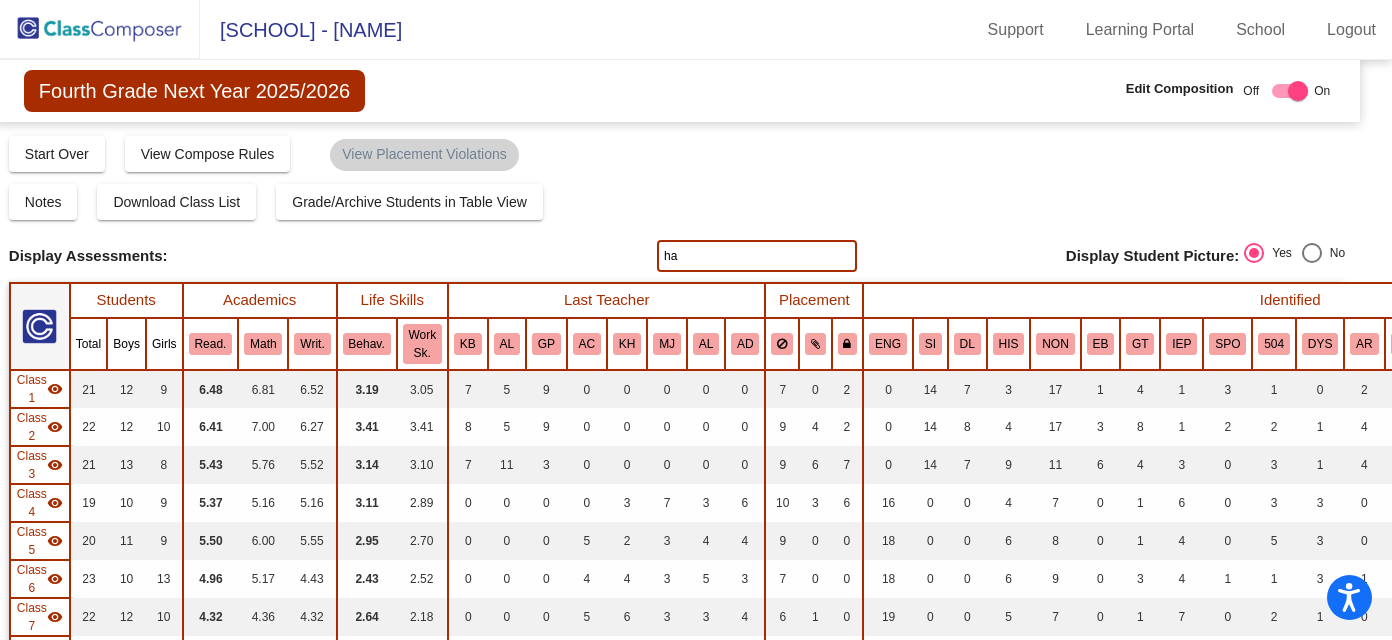type on "h" 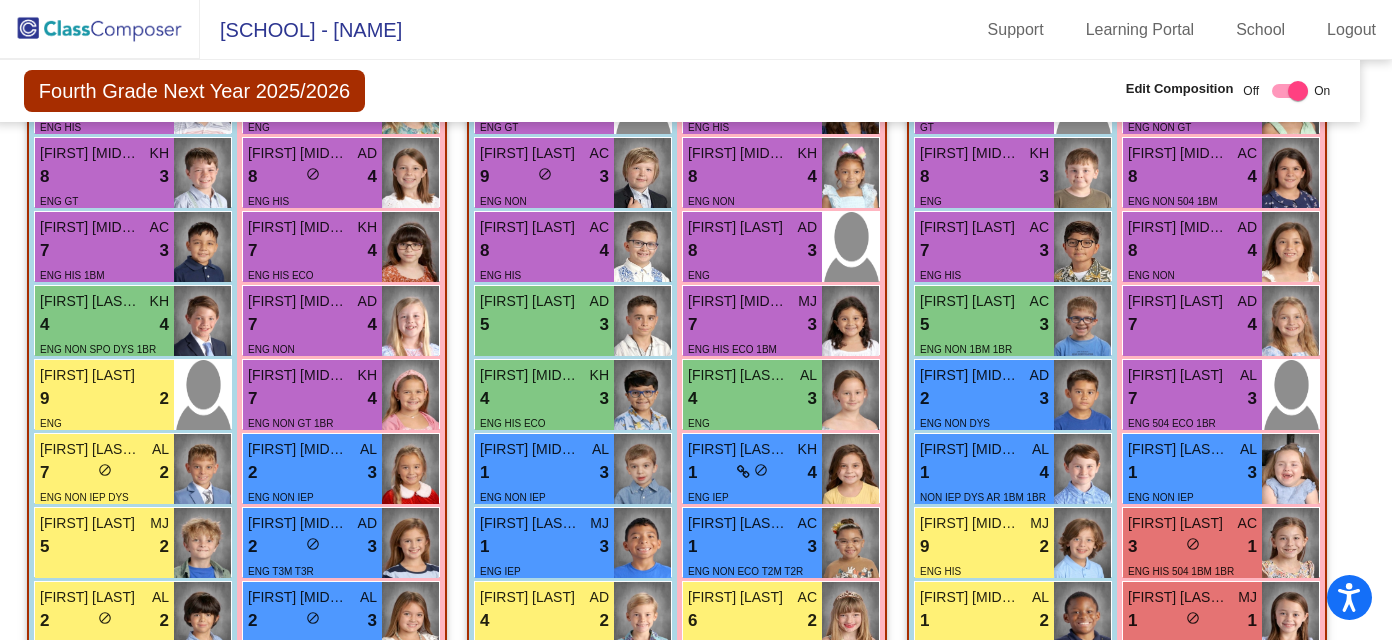 scroll, scrollTop: 2904, scrollLeft: 19, axis: both 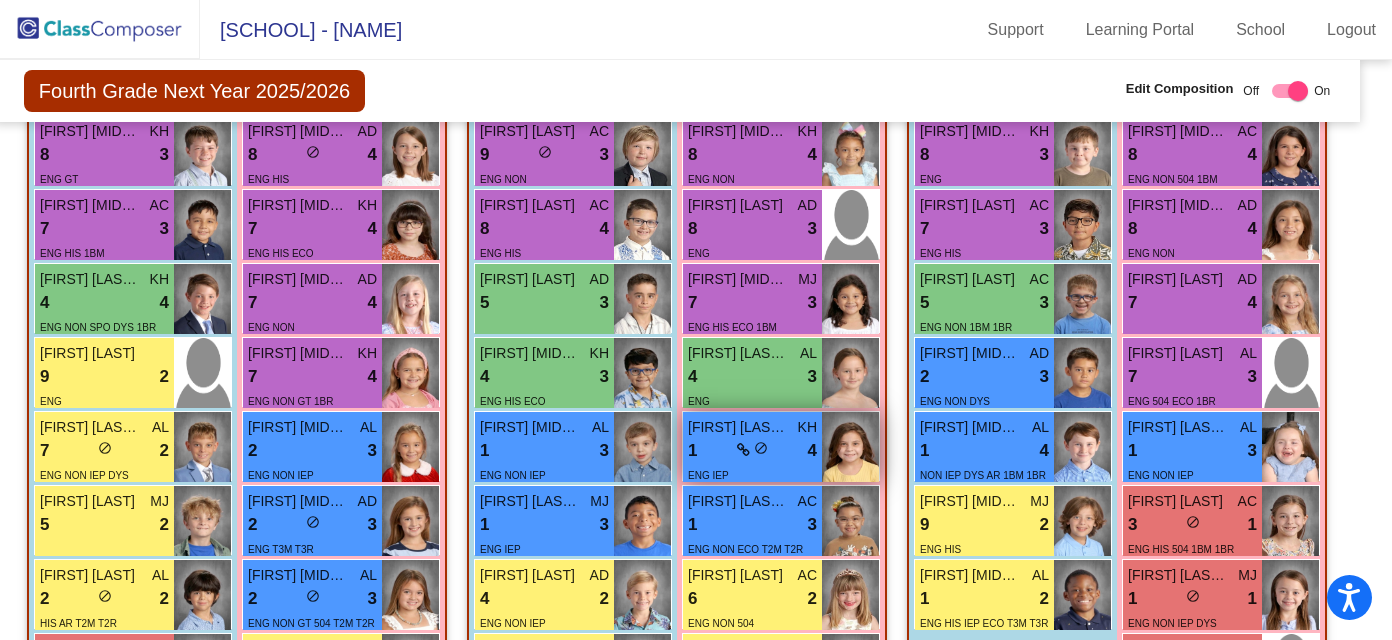 type 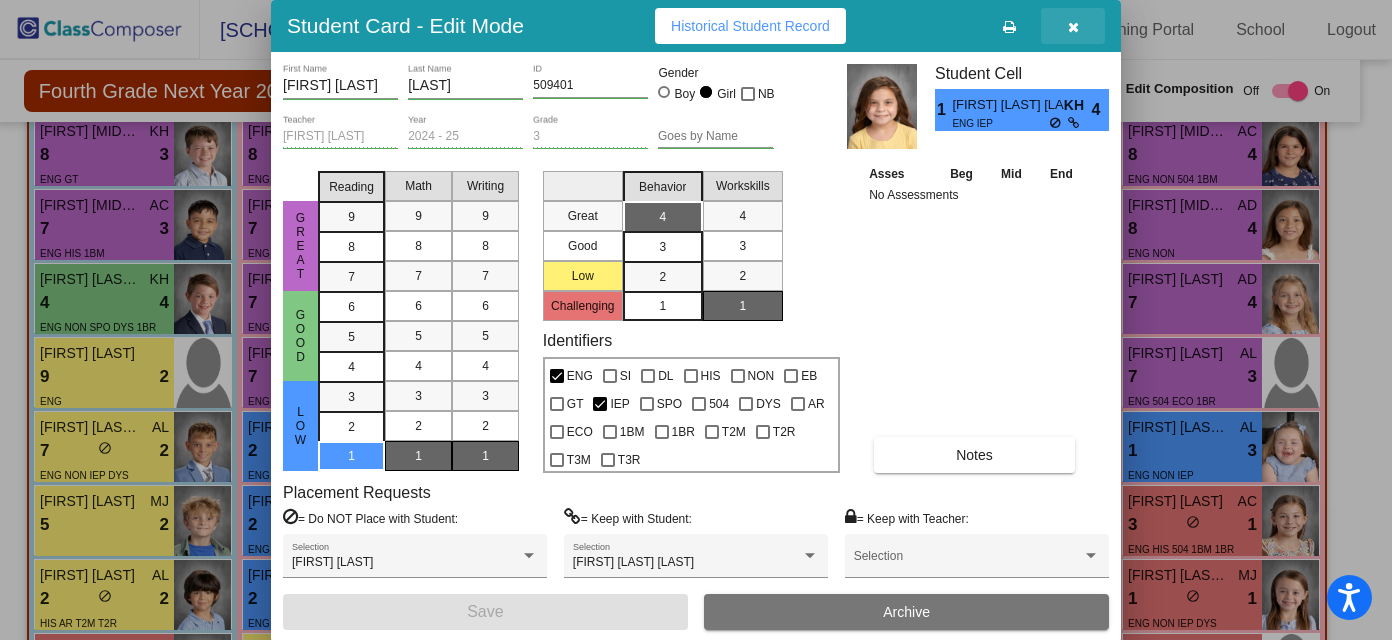 click at bounding box center (1073, 27) 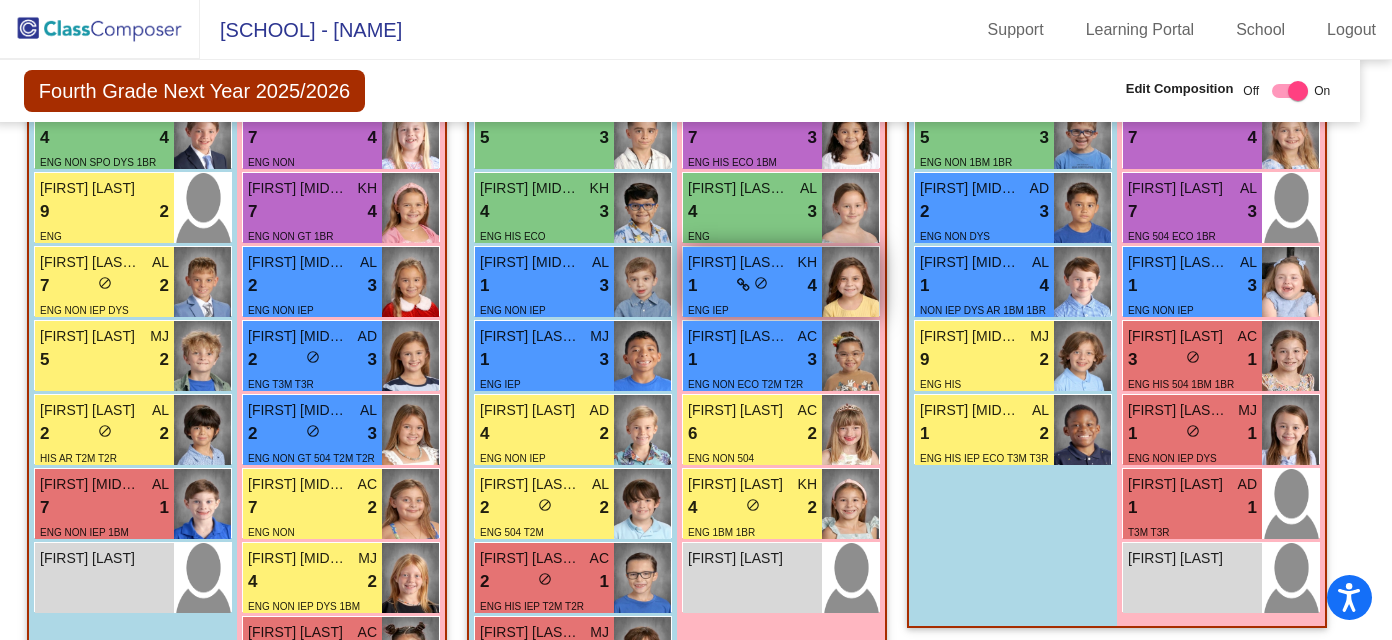 scroll, scrollTop: 3072, scrollLeft: 19, axis: both 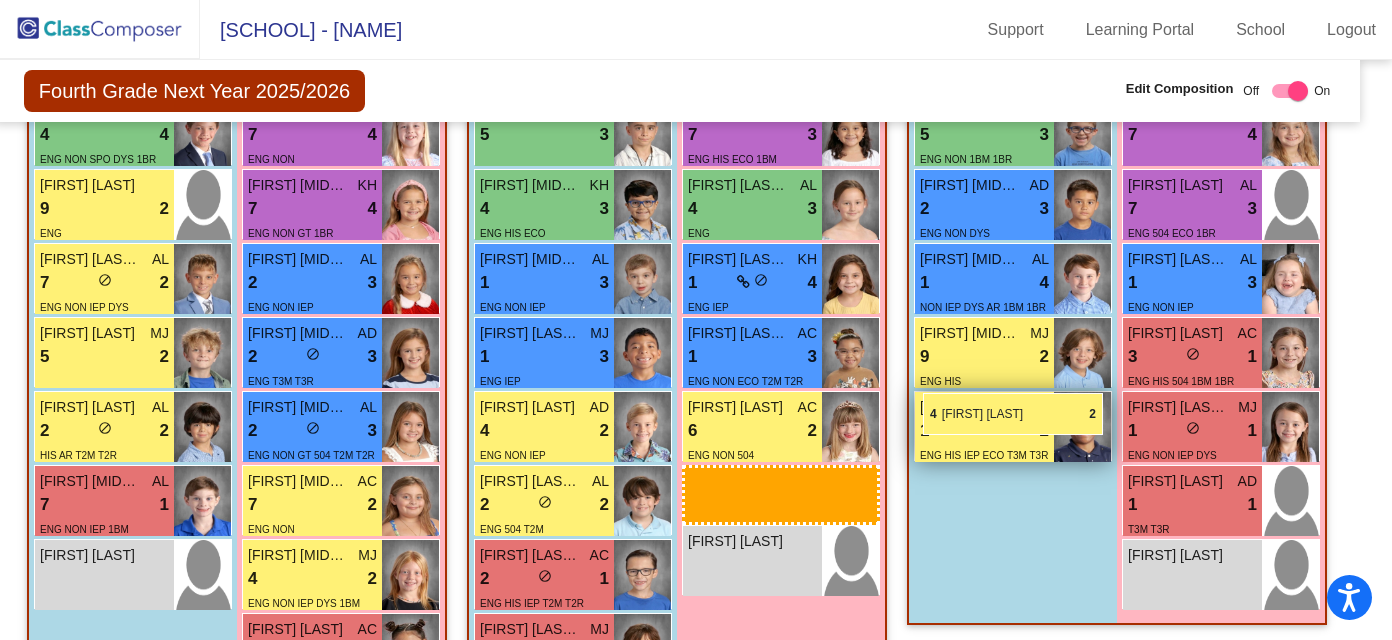 drag, startPoint x: 764, startPoint y: 502, endPoint x: 923, endPoint y: 393, distance: 192.77448 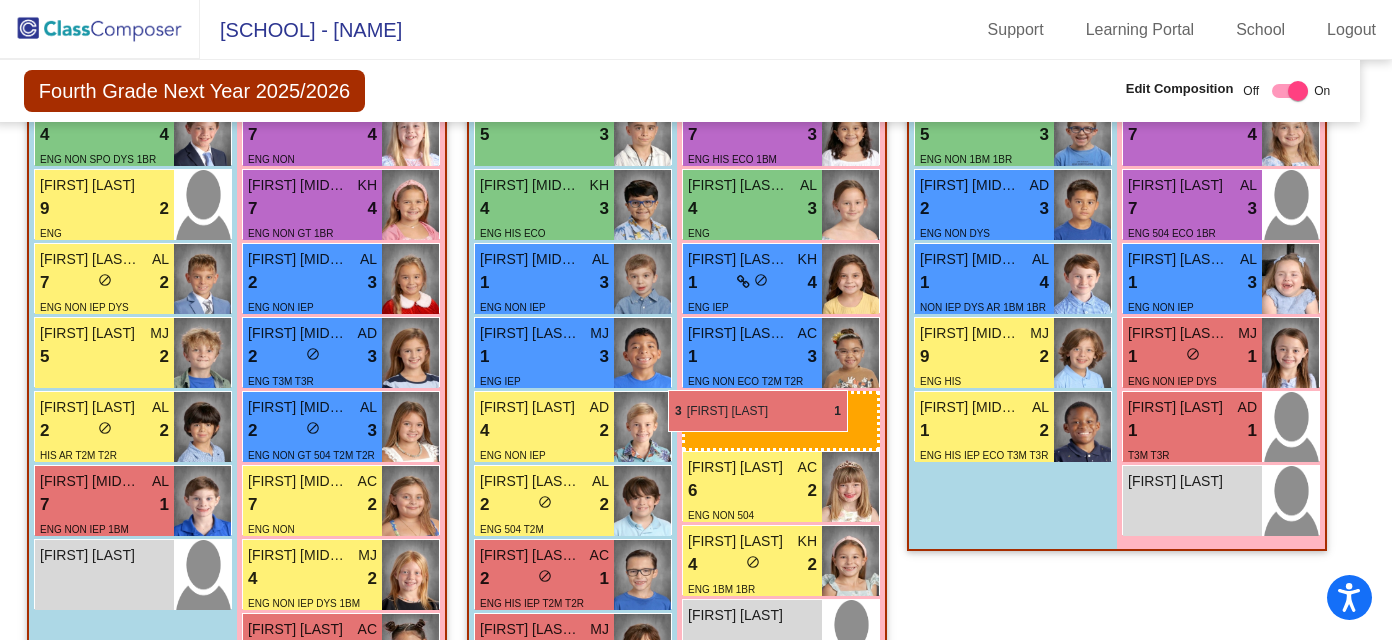 drag, startPoint x: 1244, startPoint y: 347, endPoint x: 678, endPoint y: 397, distance: 568.20416 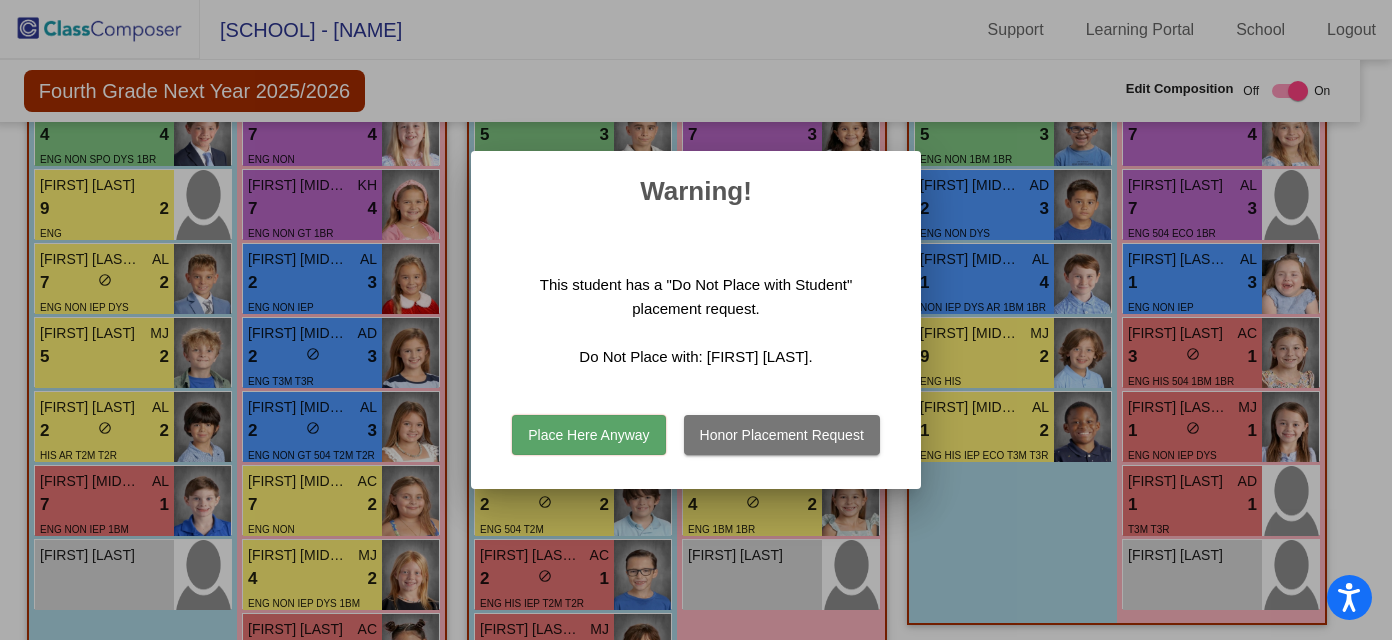 click on "Place Here Anyway" at bounding box center [588, 435] 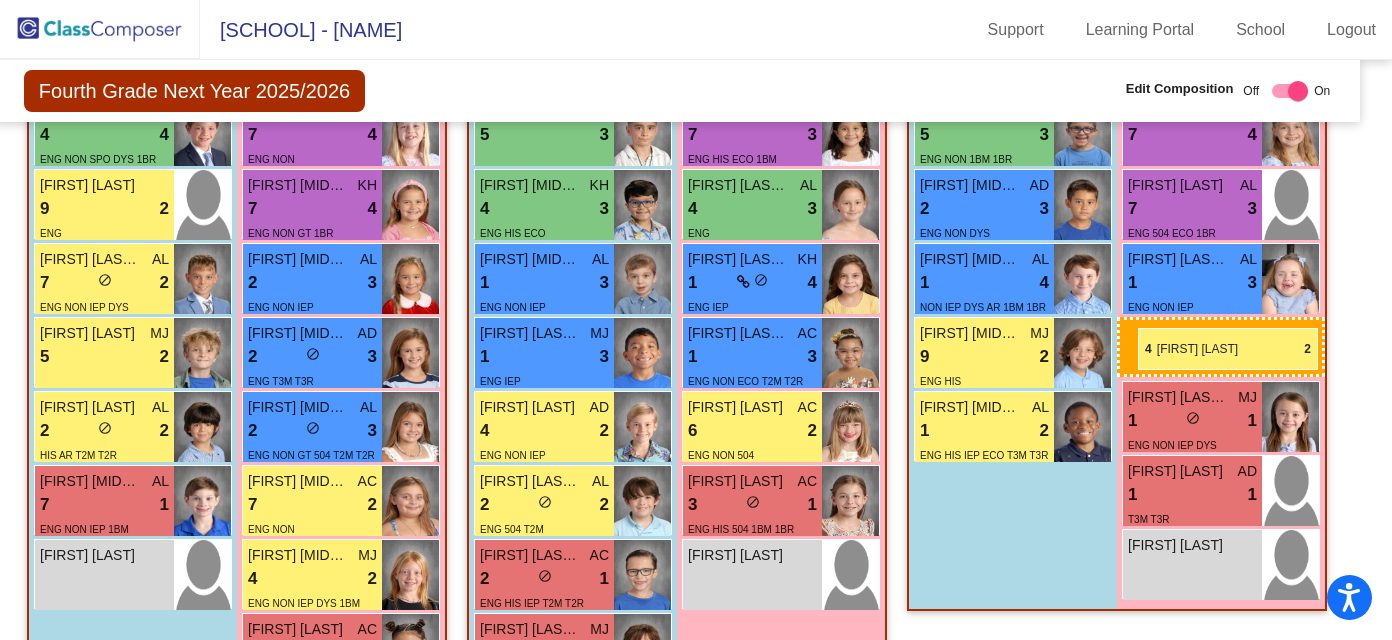 drag, startPoint x: 757, startPoint y: 510, endPoint x: 1138, endPoint y: 329, distance: 421.808 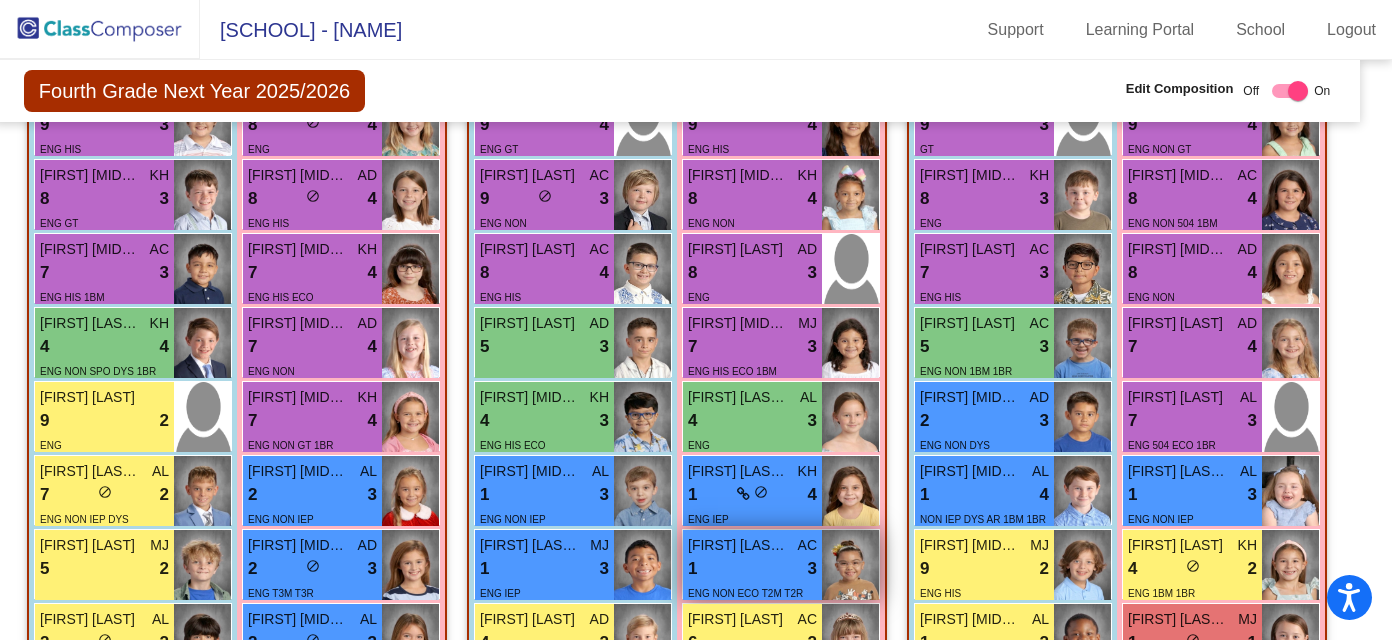 scroll, scrollTop: 2861, scrollLeft: 19, axis: both 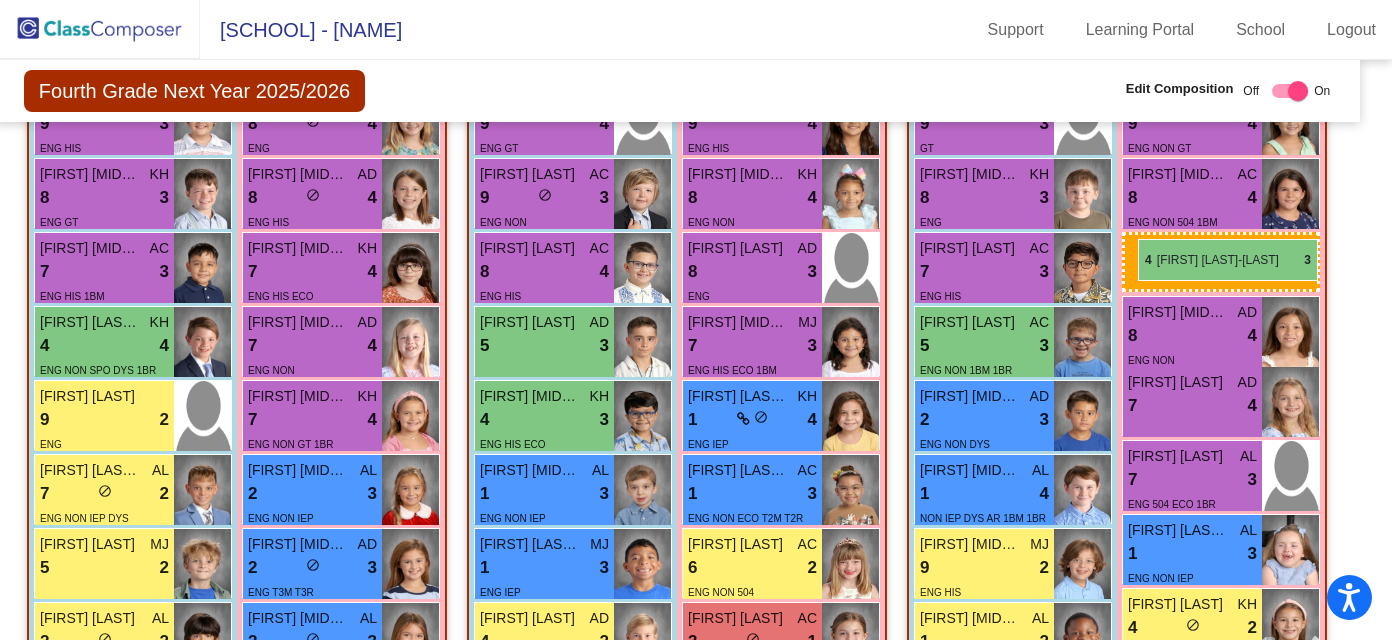 drag, startPoint x: 750, startPoint y: 431, endPoint x: 1138, endPoint y: 239, distance: 432.90646 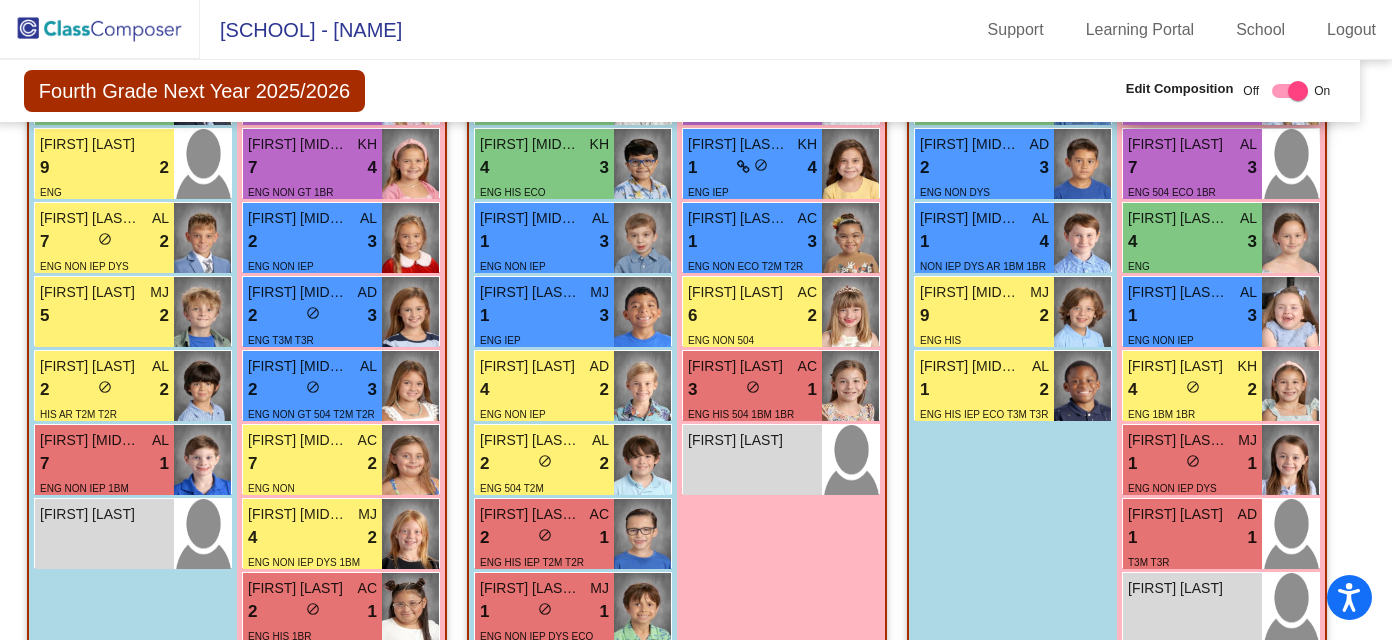 scroll, scrollTop: 3096, scrollLeft: 19, axis: both 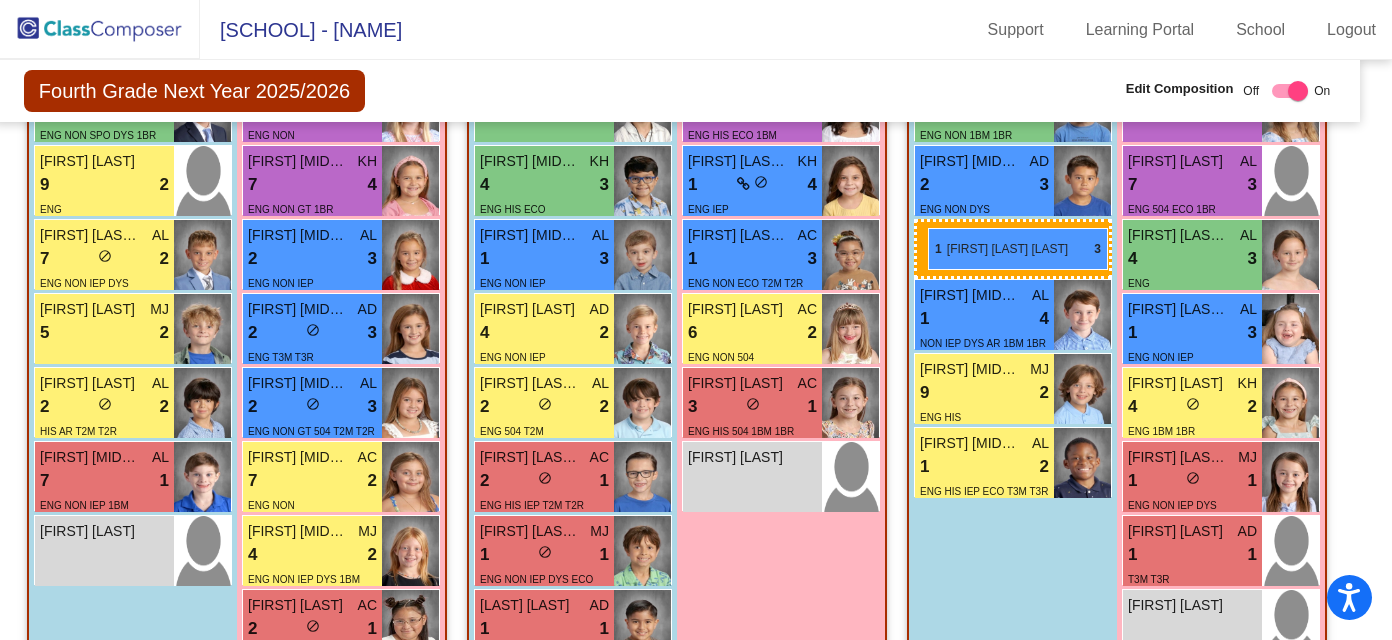 drag, startPoint x: 510, startPoint y: 343, endPoint x: 927, endPoint y: 227, distance: 432.83368 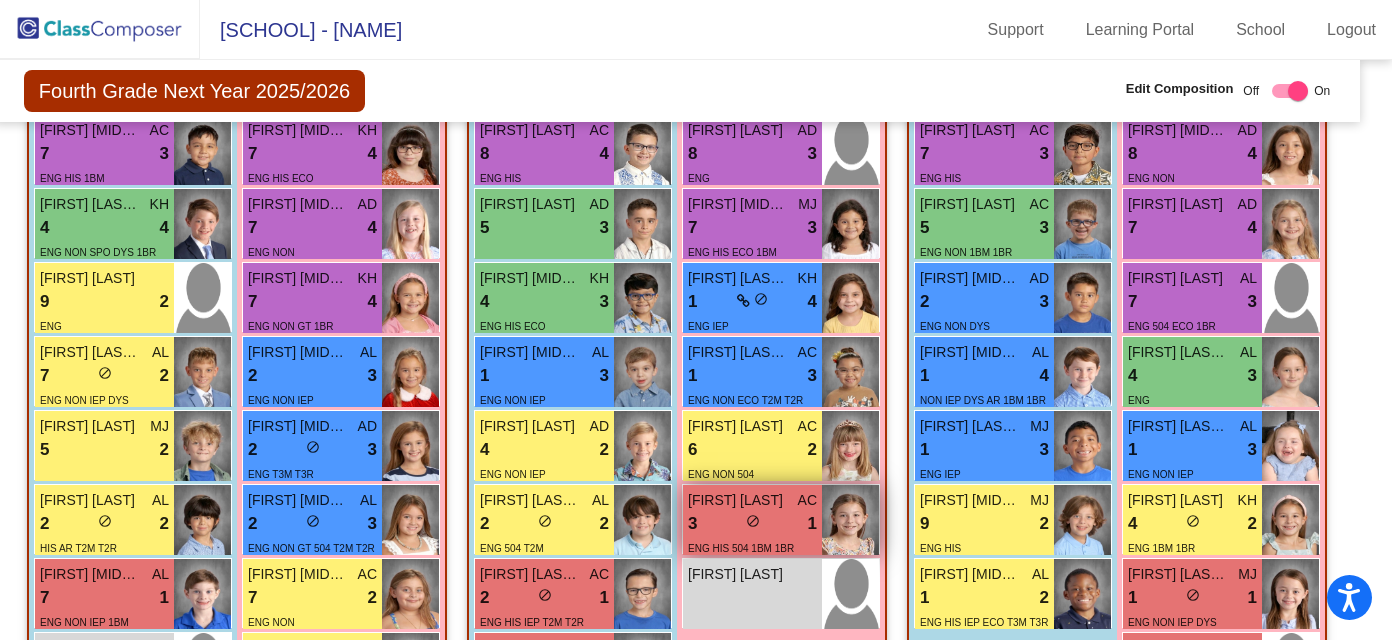 scroll, scrollTop: 2977, scrollLeft: 19, axis: both 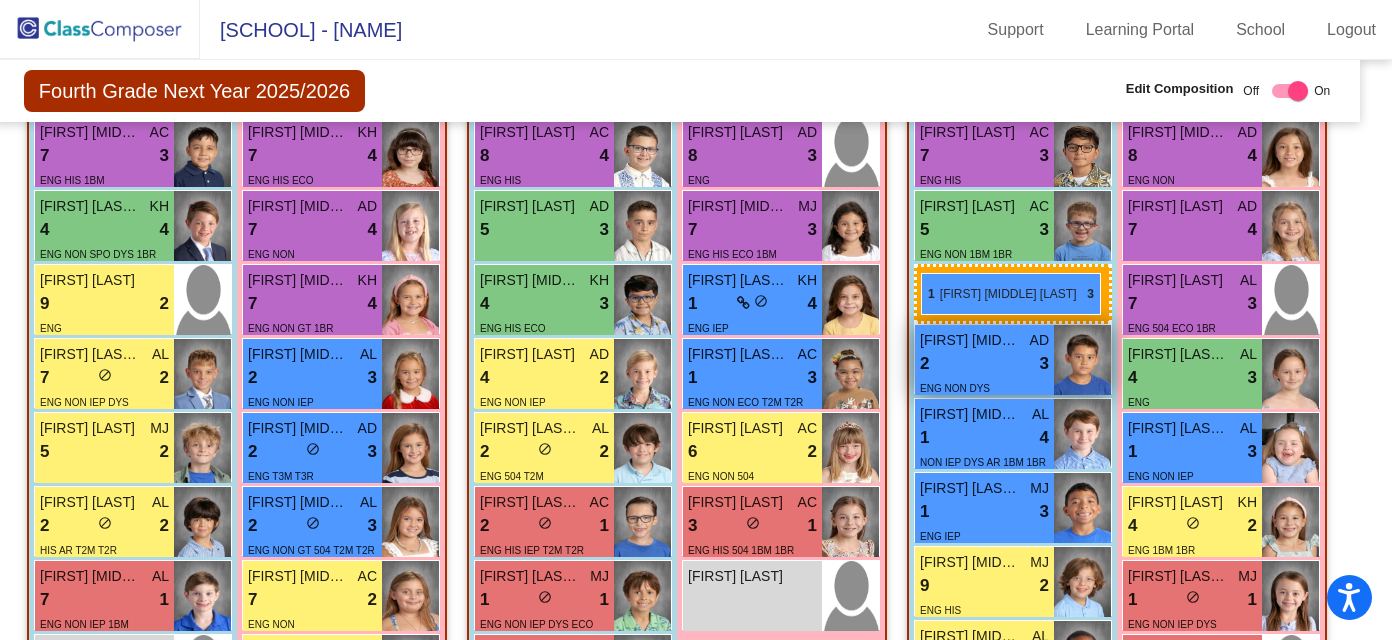 drag, startPoint x: 541, startPoint y: 376, endPoint x: 921, endPoint y: 273, distance: 393.71182 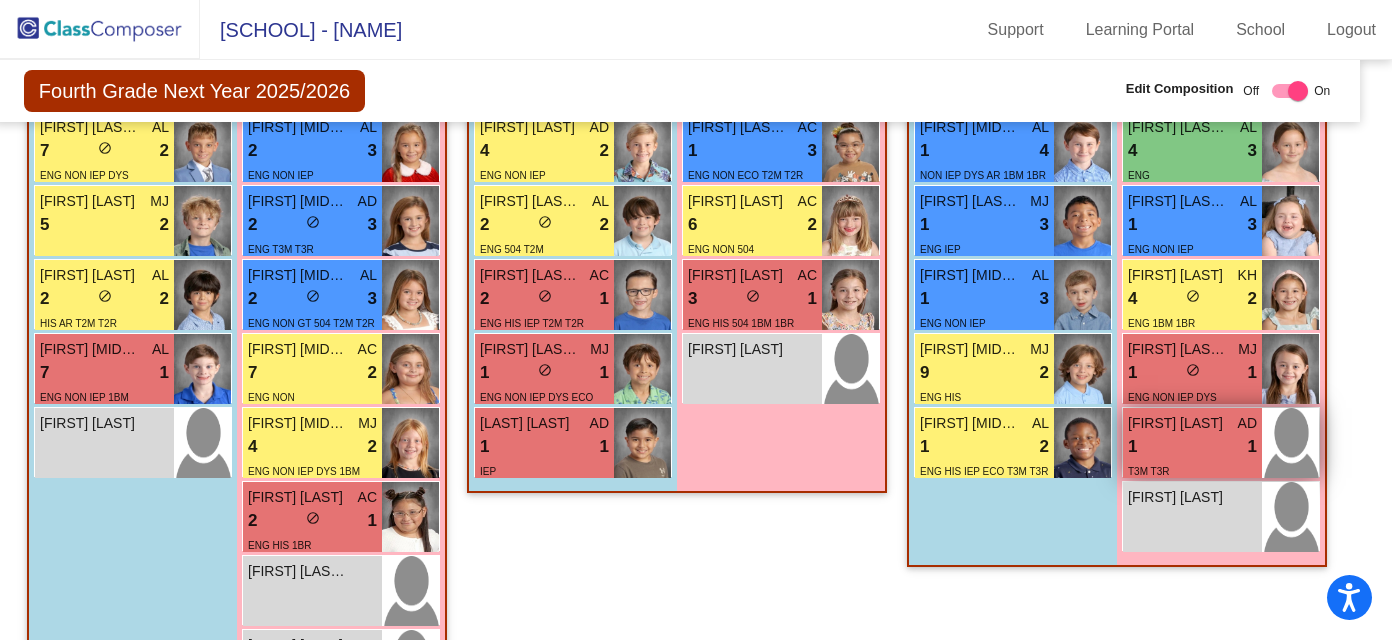 scroll, scrollTop: 3218, scrollLeft: 19, axis: both 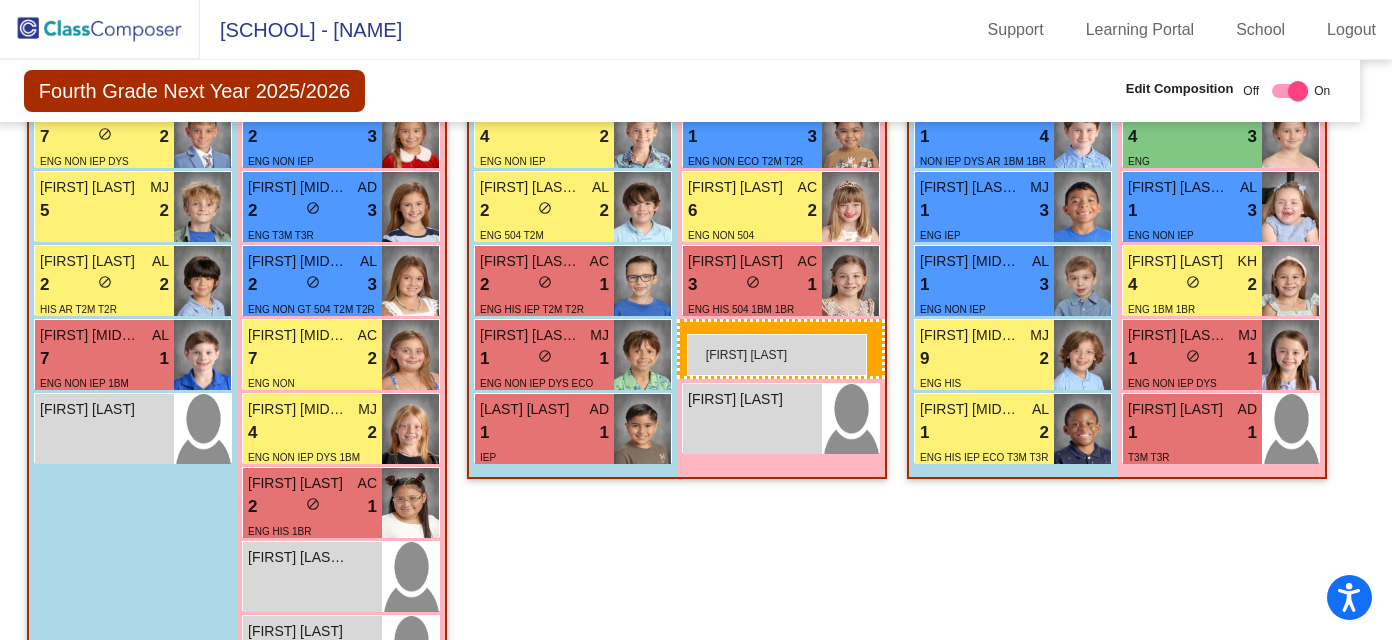 drag, startPoint x: 1215, startPoint y: 498, endPoint x: 686, endPoint y: 334, distance: 553.83844 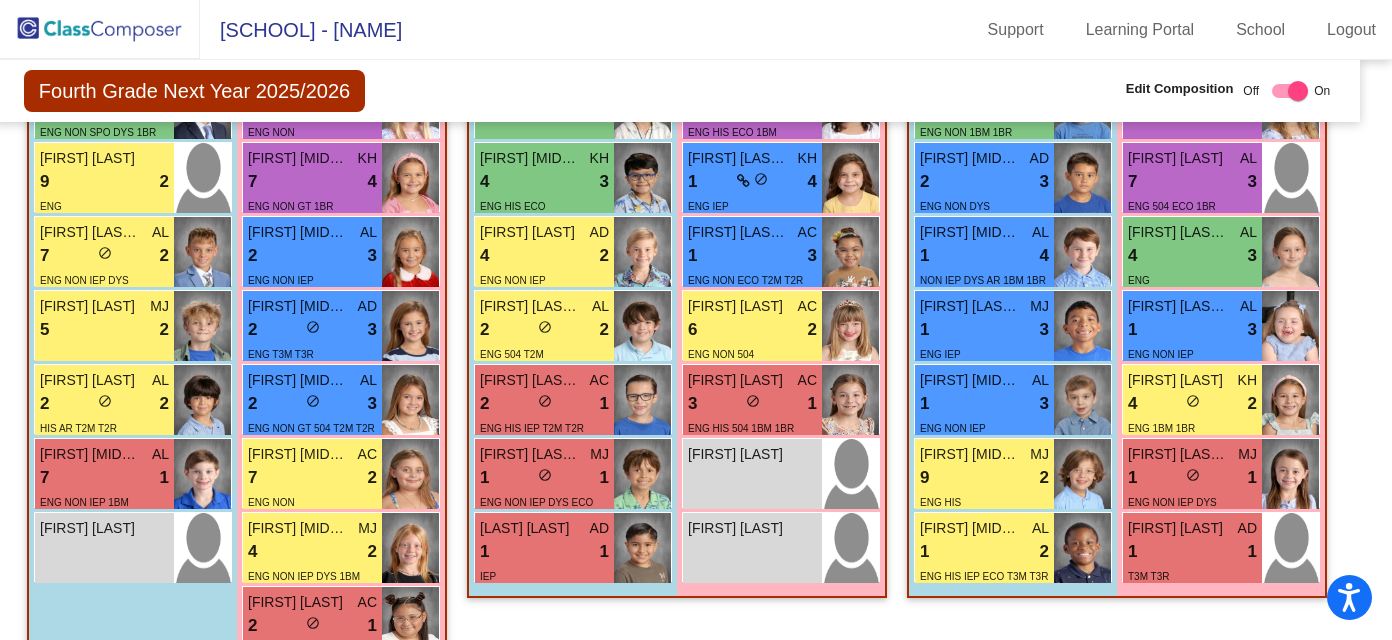 scroll, scrollTop: 3097, scrollLeft: 19, axis: both 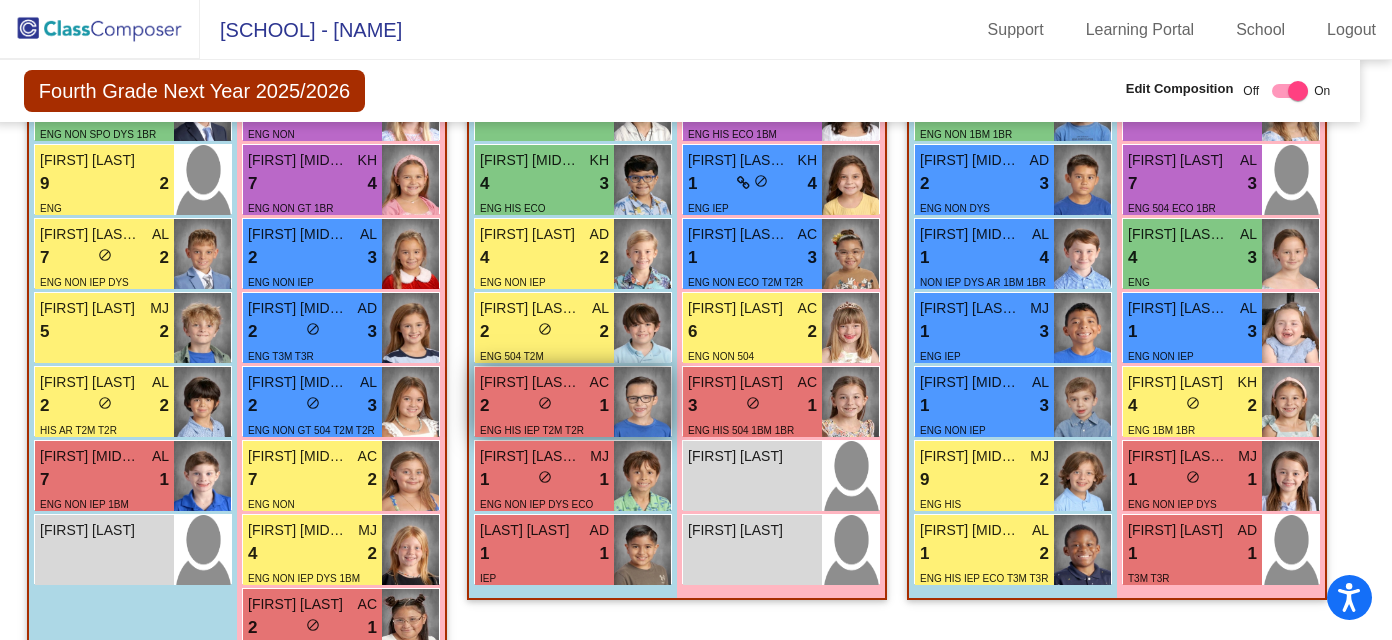 click on "2 lock do_not_disturb_alt 1" at bounding box center [544, 406] 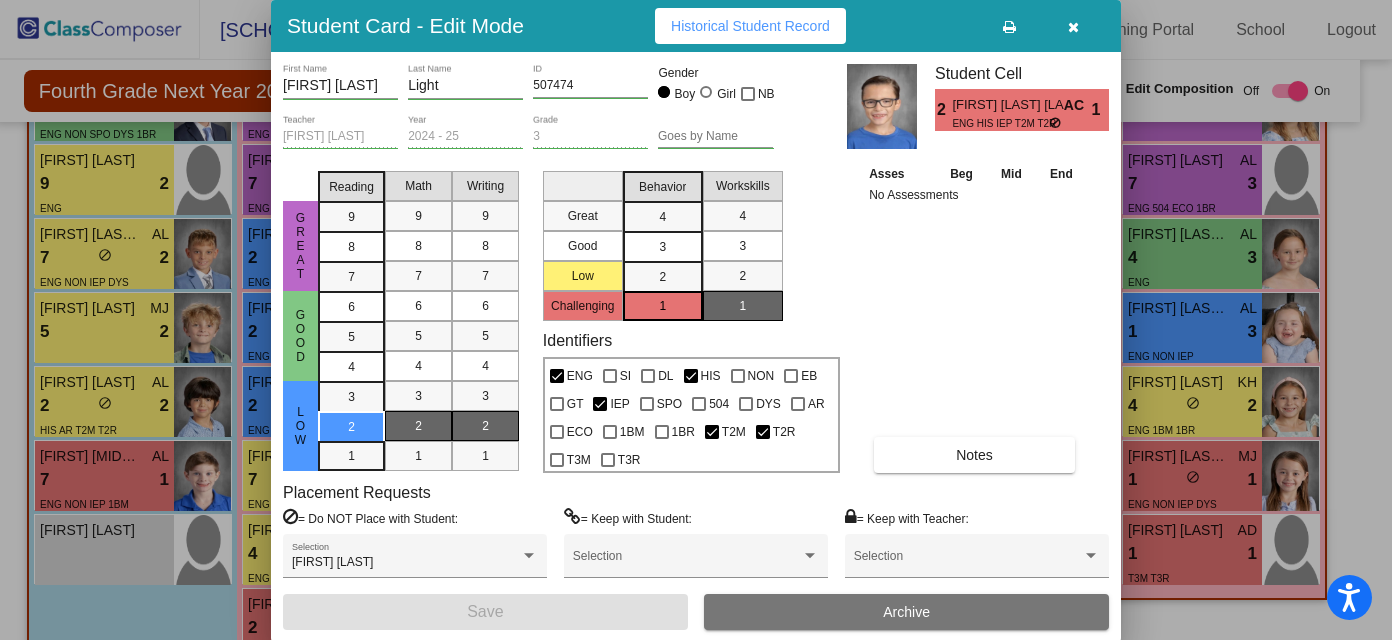 click at bounding box center [1073, 27] 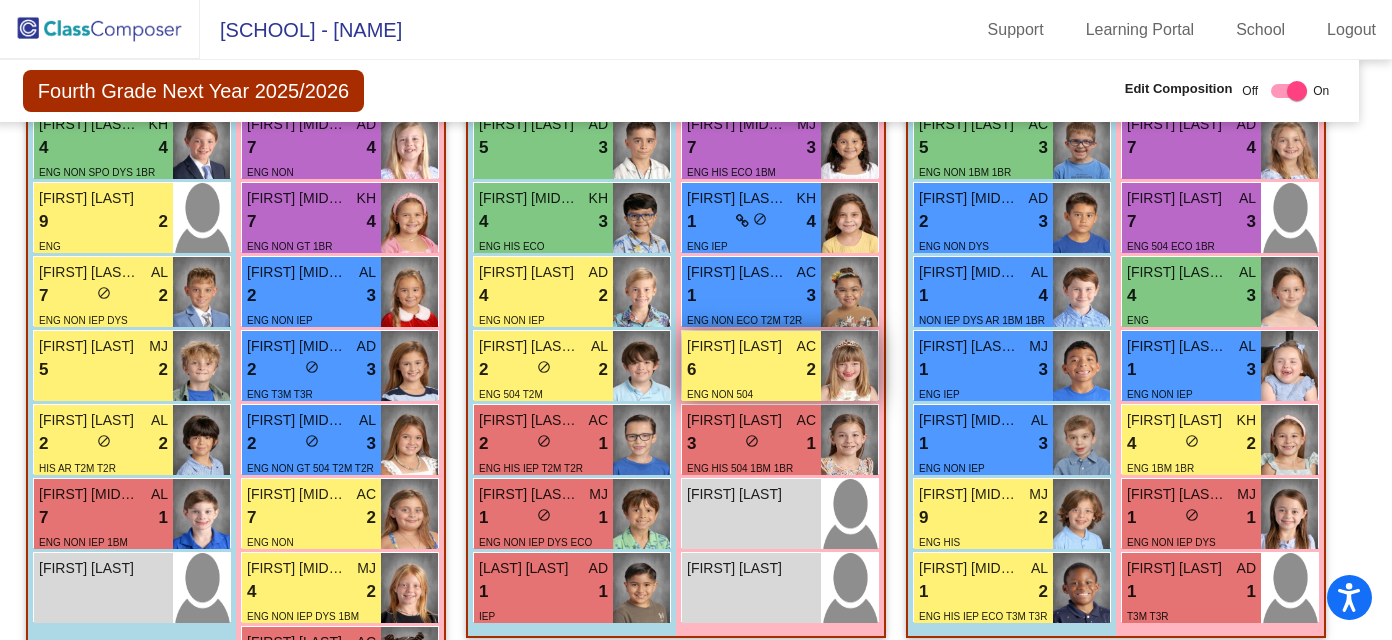 scroll, scrollTop: 3058, scrollLeft: 20, axis: both 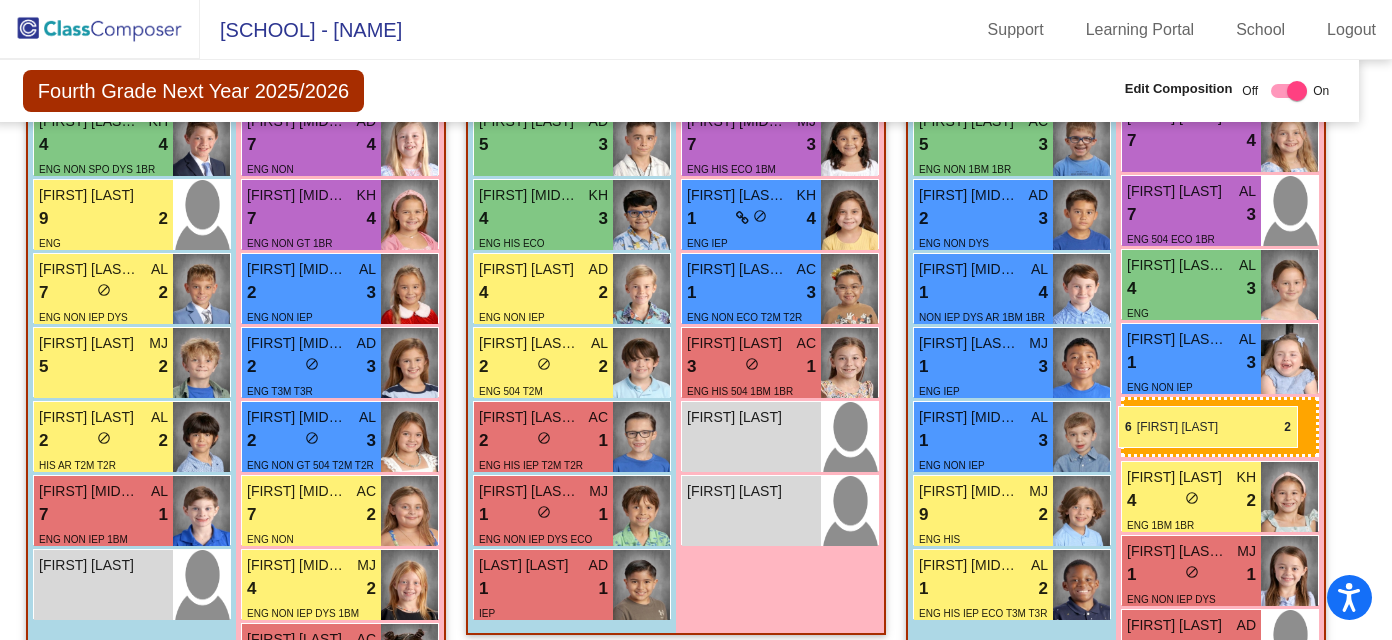 drag, startPoint x: 771, startPoint y: 378, endPoint x: 1117, endPoint y: 406, distance: 347.1311 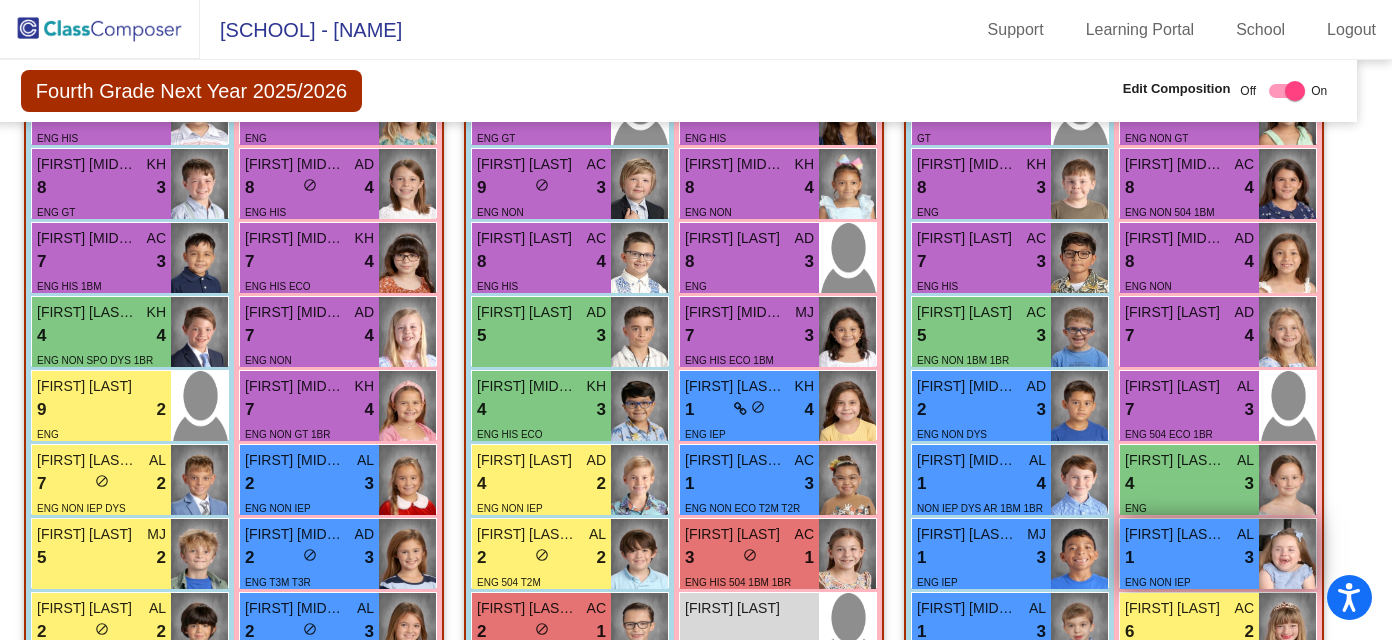 scroll, scrollTop: 2864, scrollLeft: 22, axis: both 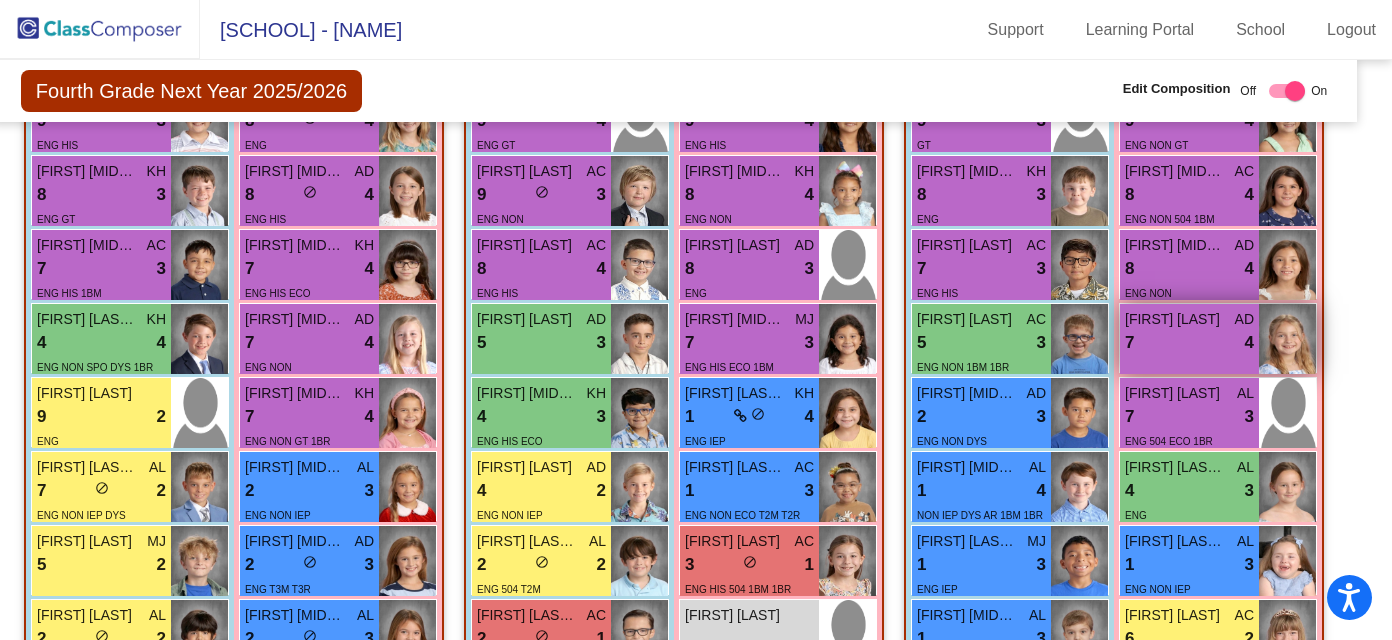 click on "7 lock do_not_disturb_alt 4" at bounding box center [1189, 343] 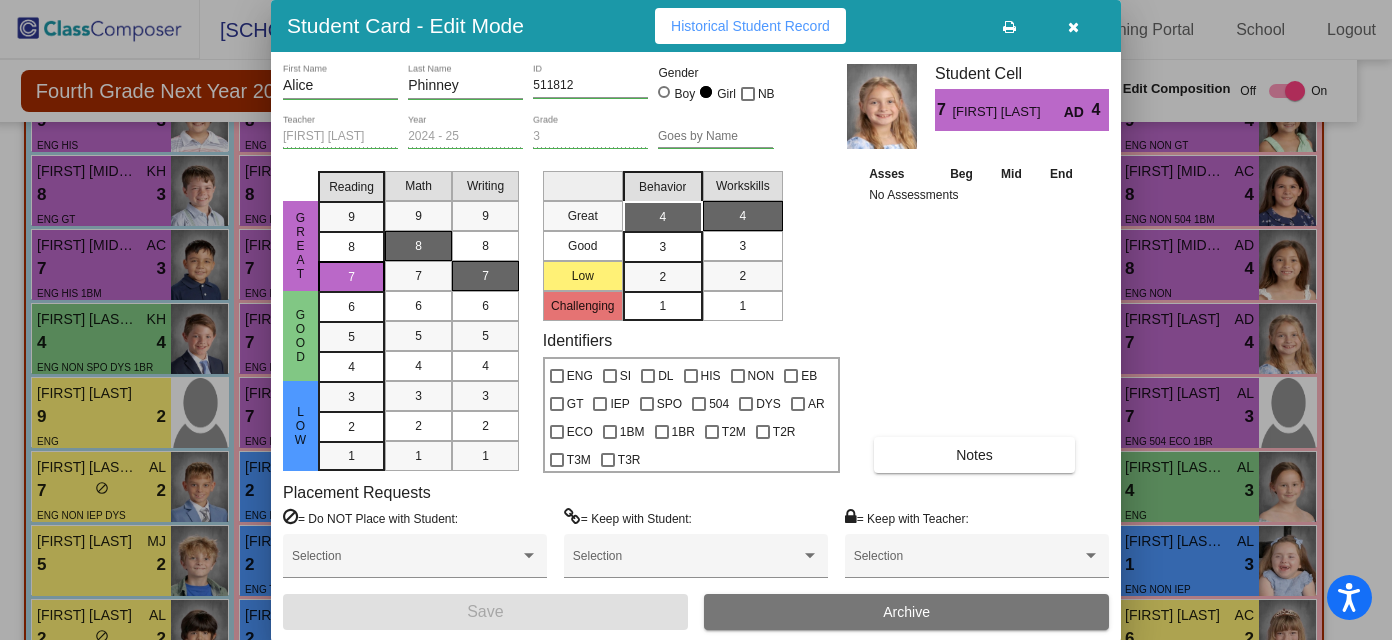 click at bounding box center [1073, 26] 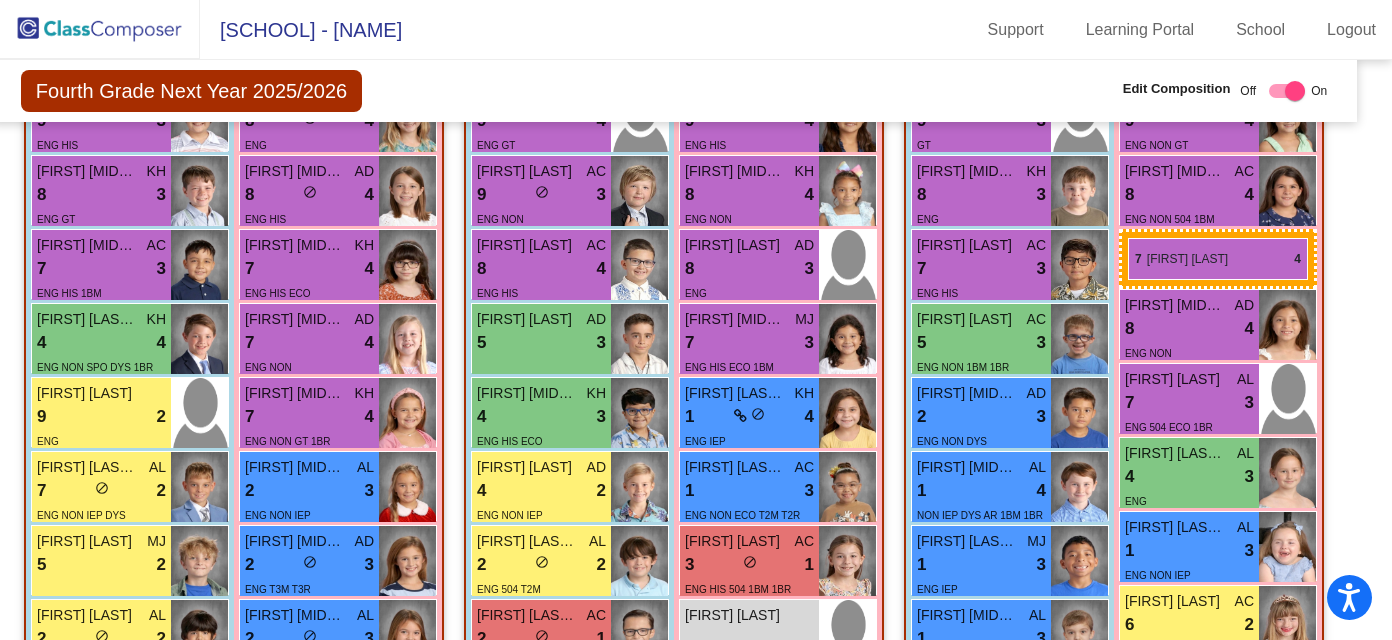 drag, startPoint x: 1216, startPoint y: 343, endPoint x: 1127, endPoint y: 236, distance: 139.17615 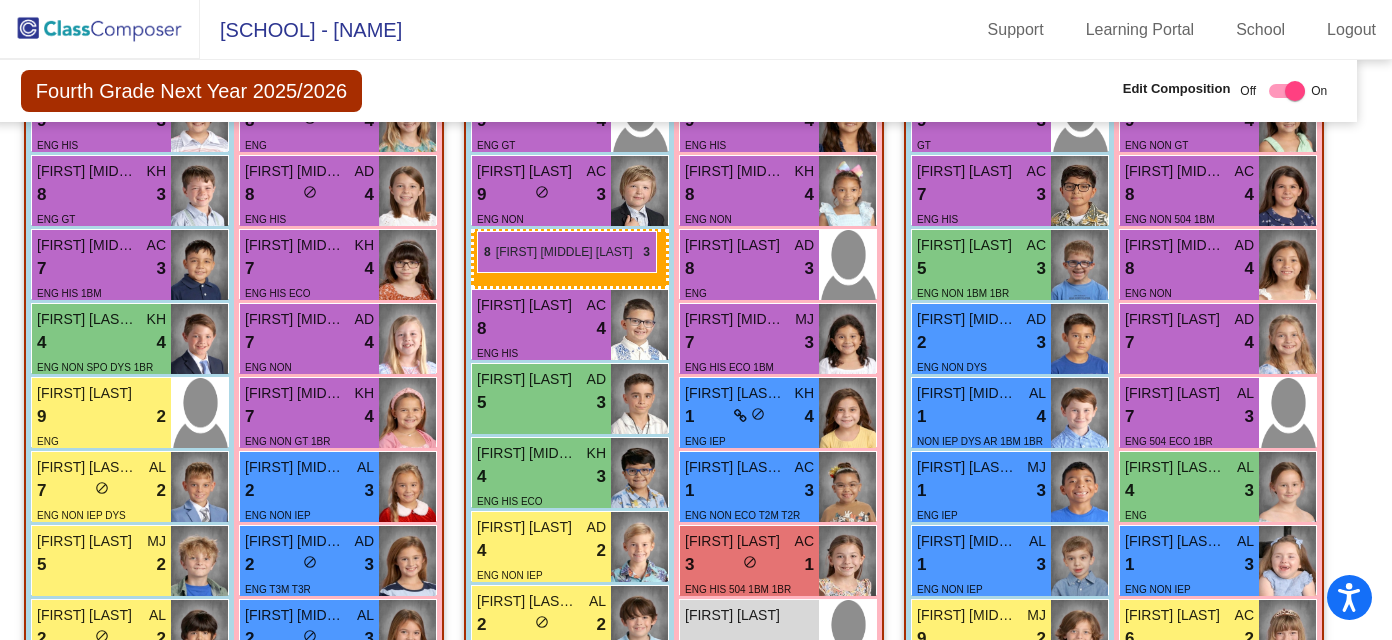 drag, startPoint x: 1015, startPoint y: 193, endPoint x: 470, endPoint y: 230, distance: 546.2545 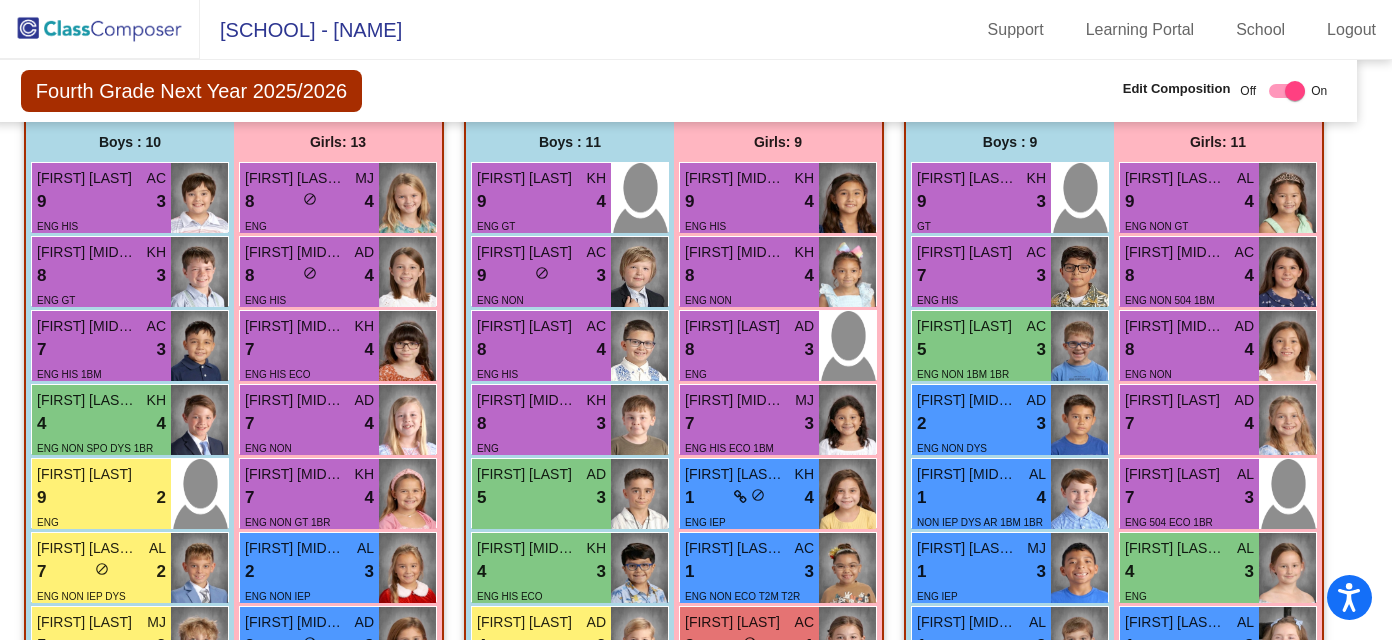 scroll, scrollTop: 2776, scrollLeft: 22, axis: both 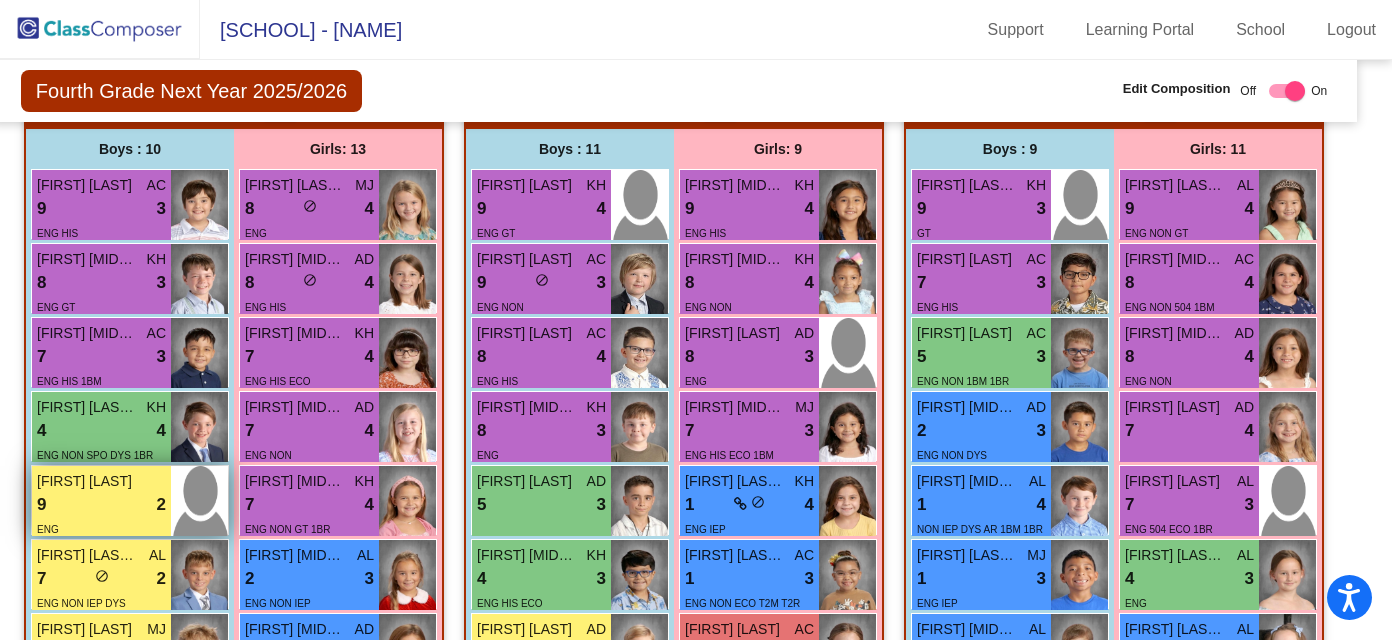 click on "Israel Boone" at bounding box center [87, 481] 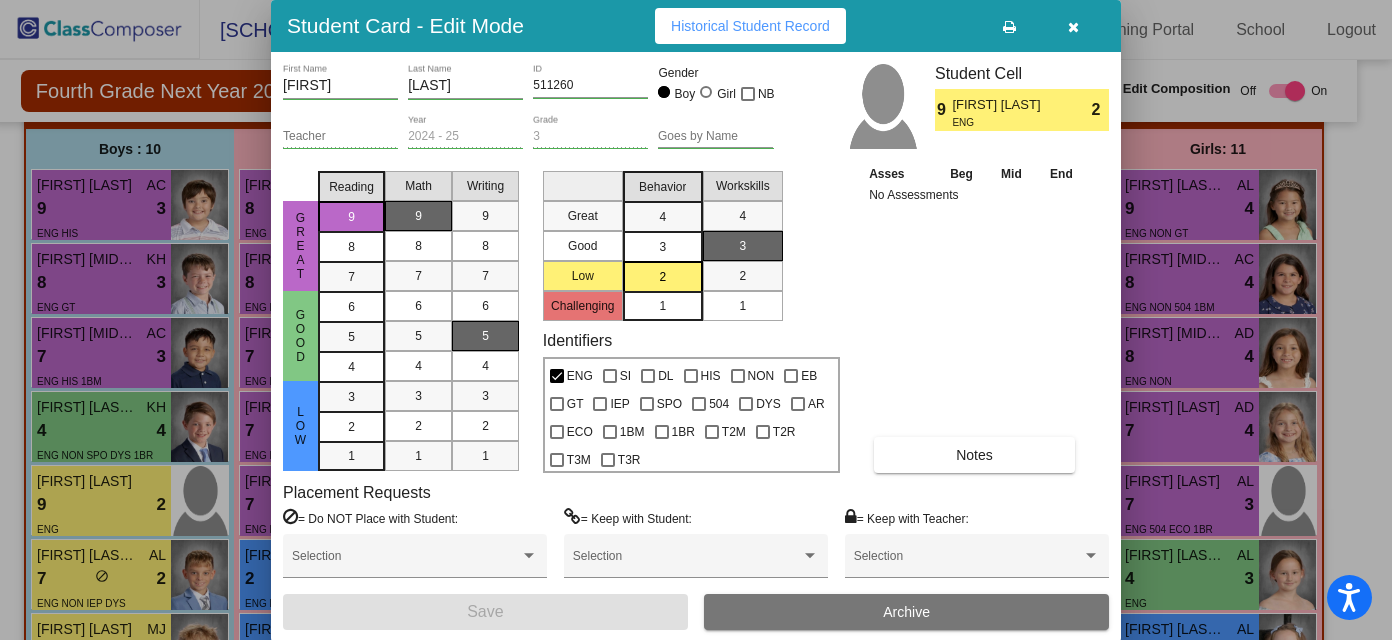 click on "Archive" at bounding box center [906, 612] 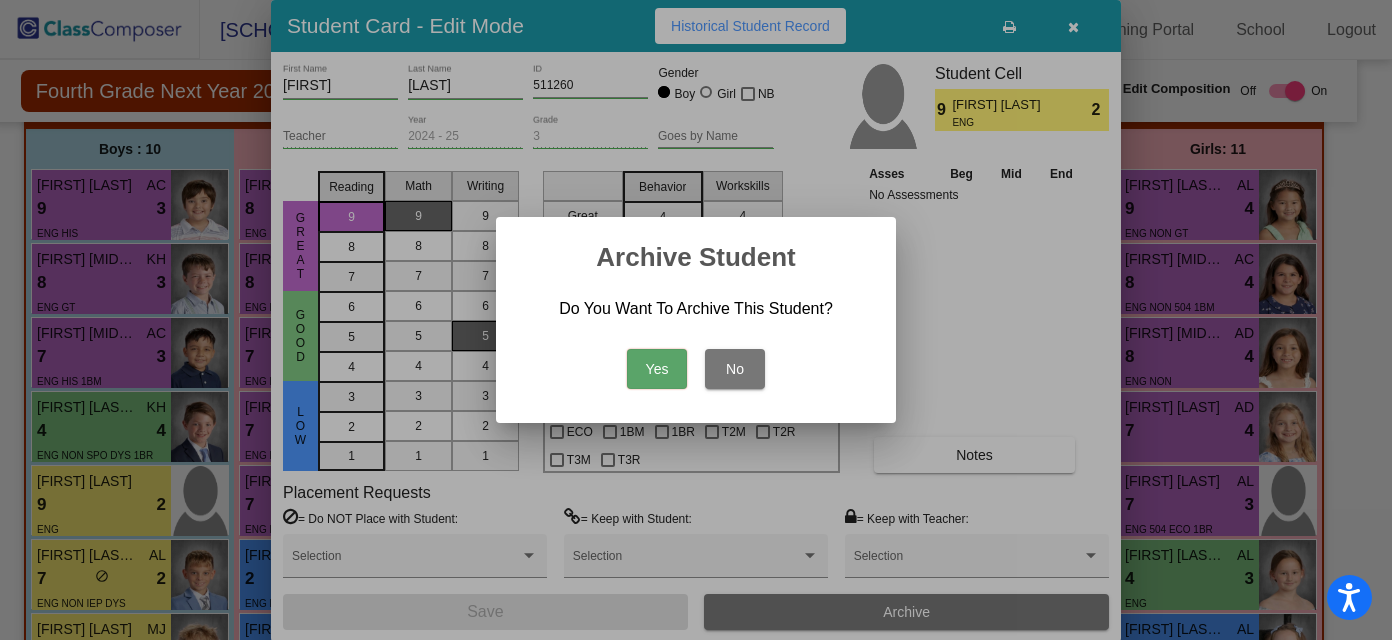 click on "Yes" at bounding box center [657, 369] 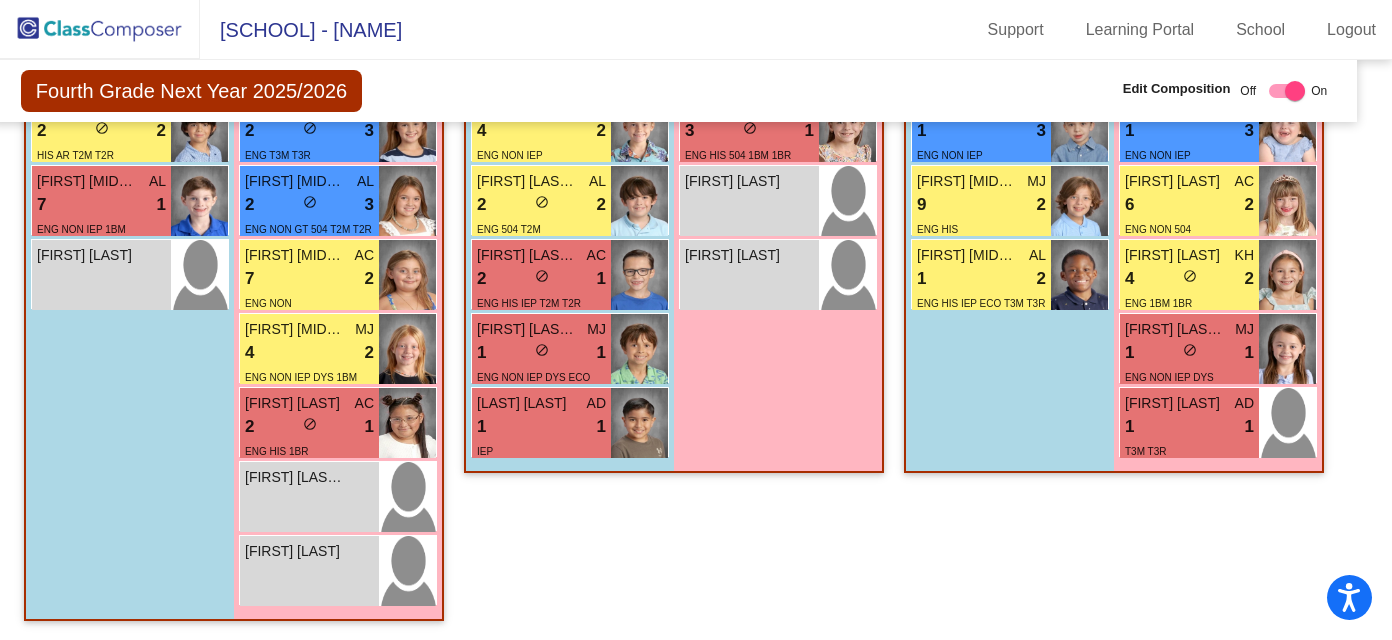 scroll, scrollTop: 3308, scrollLeft: 22, axis: both 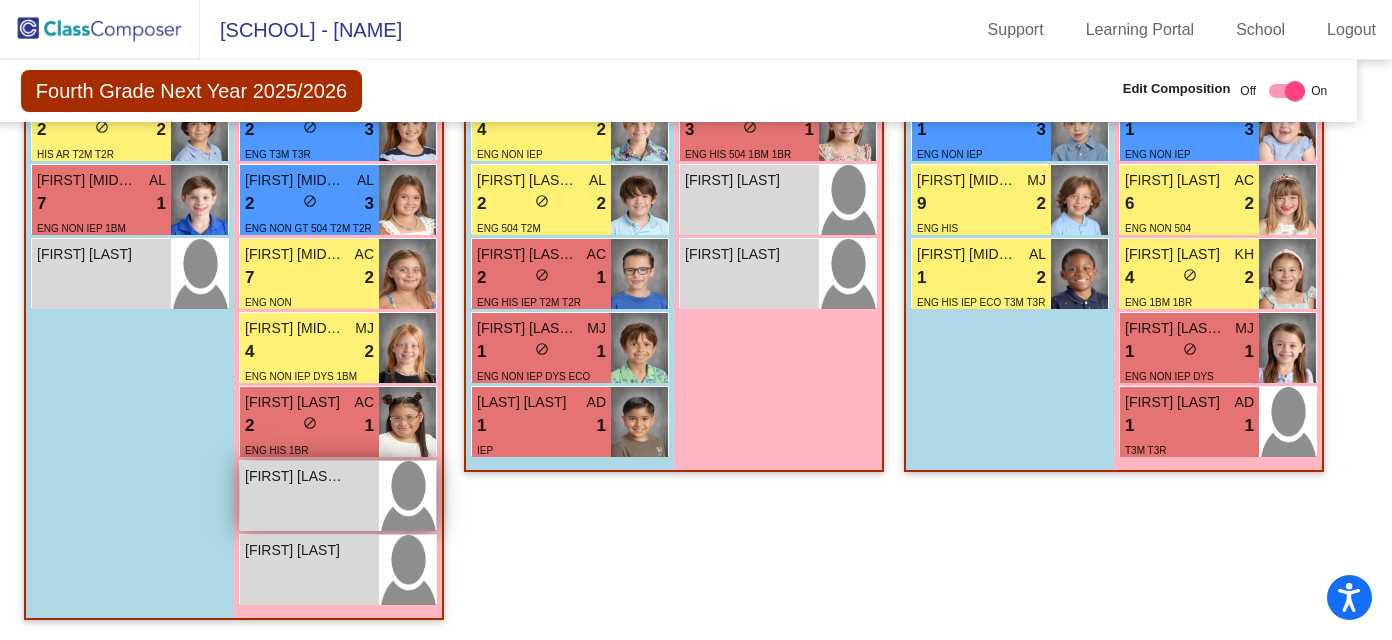 click on "Madison Avery Traphagan lock do_not_disturb_alt" at bounding box center (309, 496) 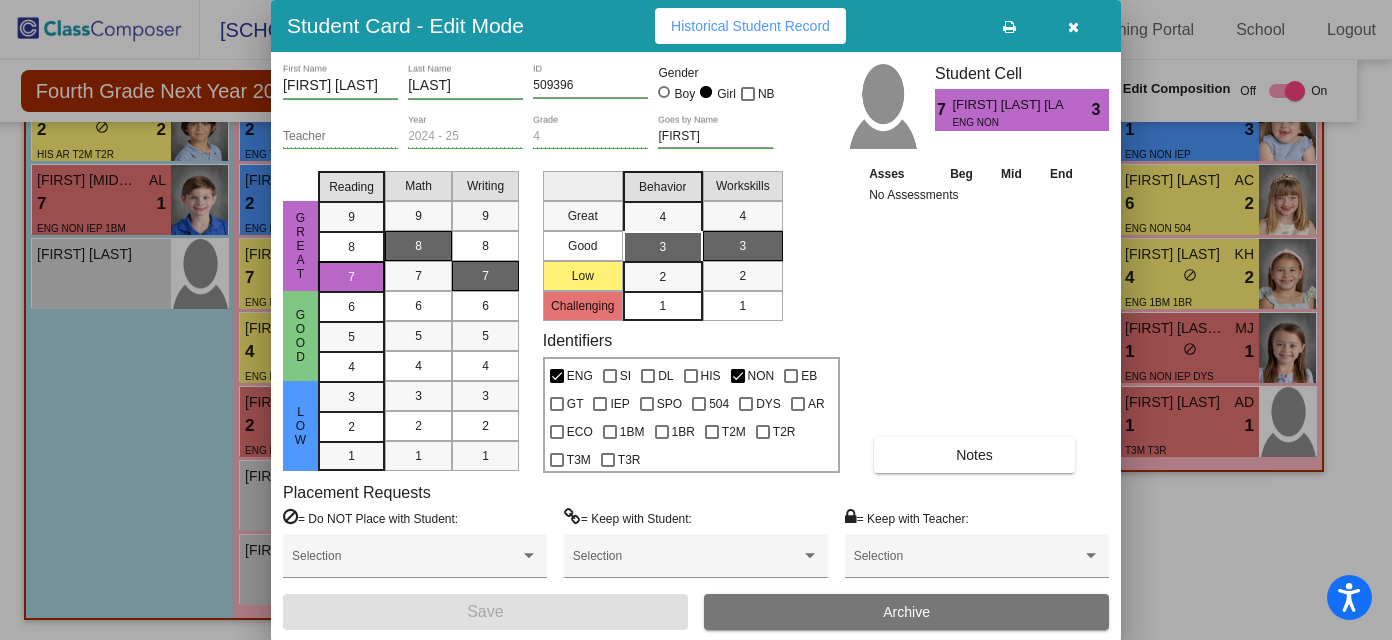 click on "Archive" at bounding box center (906, 612) 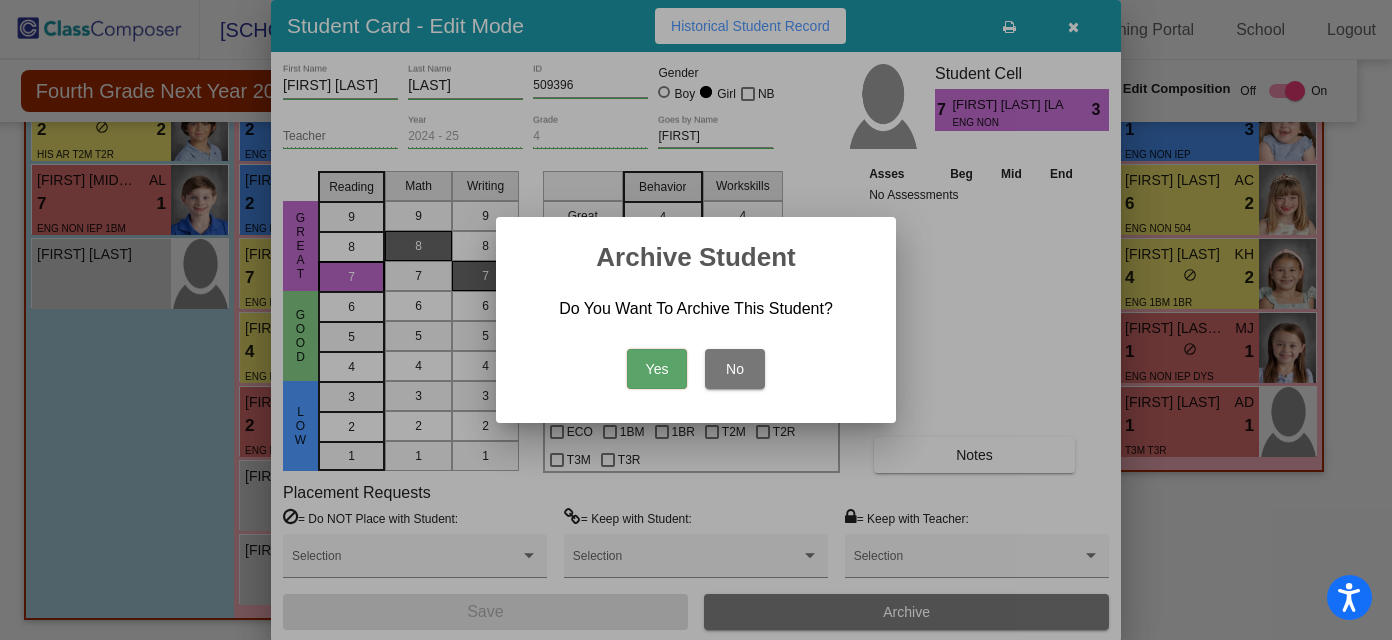 click on "Yes" at bounding box center [657, 369] 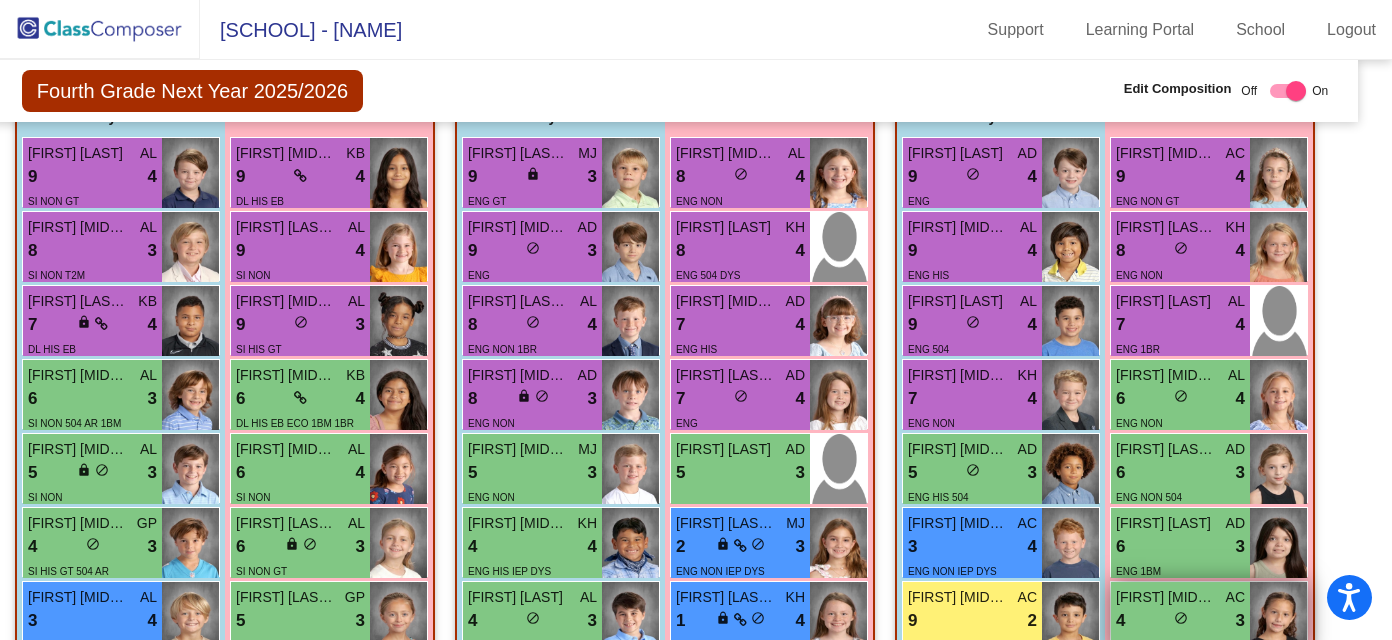 scroll, scrollTop: 1718, scrollLeft: 21, axis: both 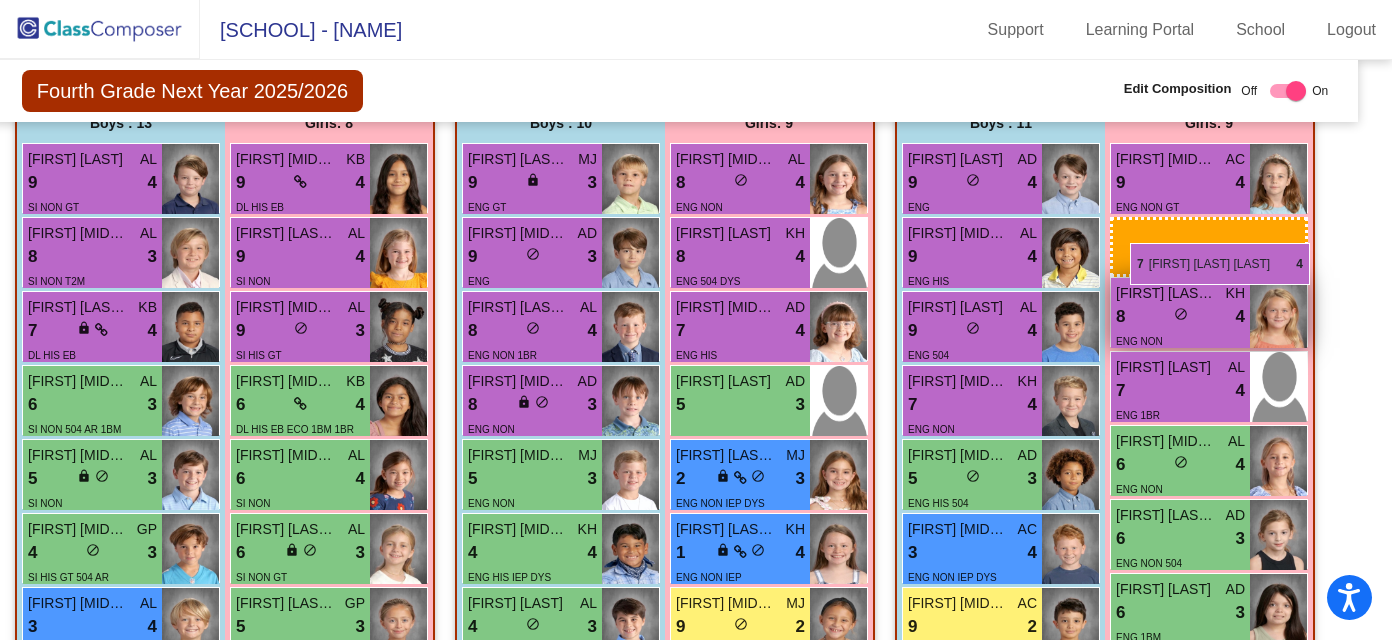 drag, startPoint x: 748, startPoint y: 421, endPoint x: 1130, endPoint y: 238, distance: 423.57172 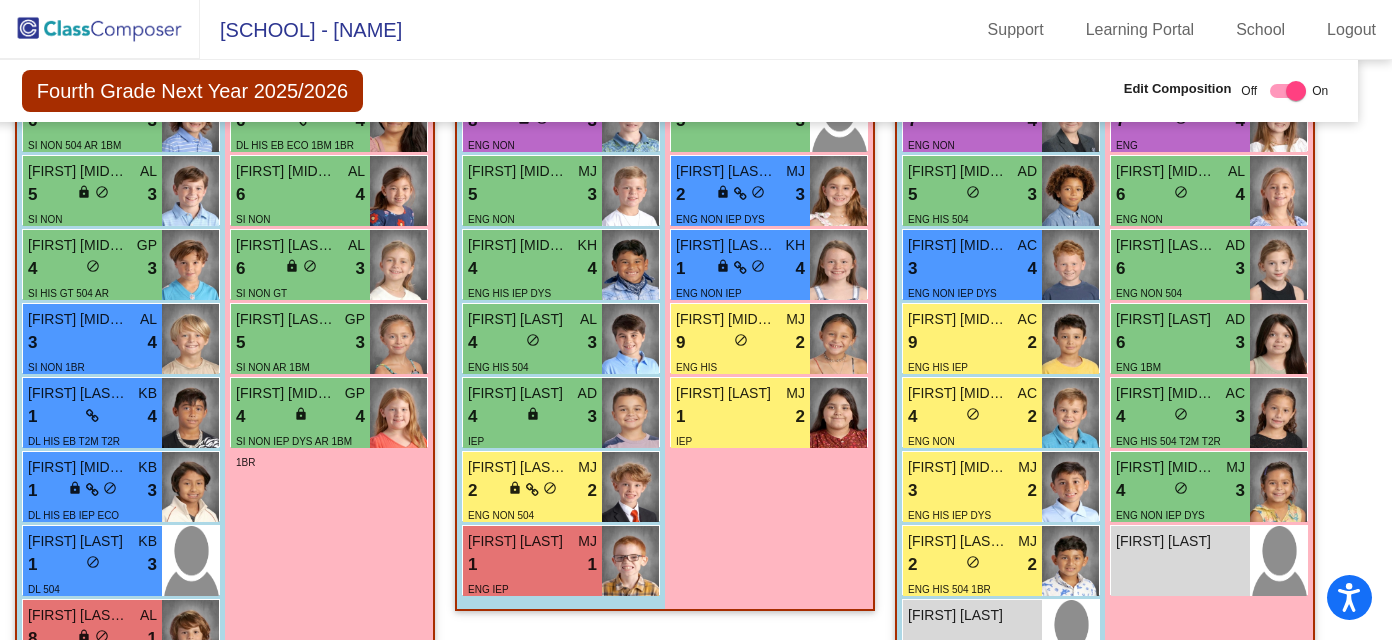 scroll, scrollTop: 2006, scrollLeft: 21, axis: both 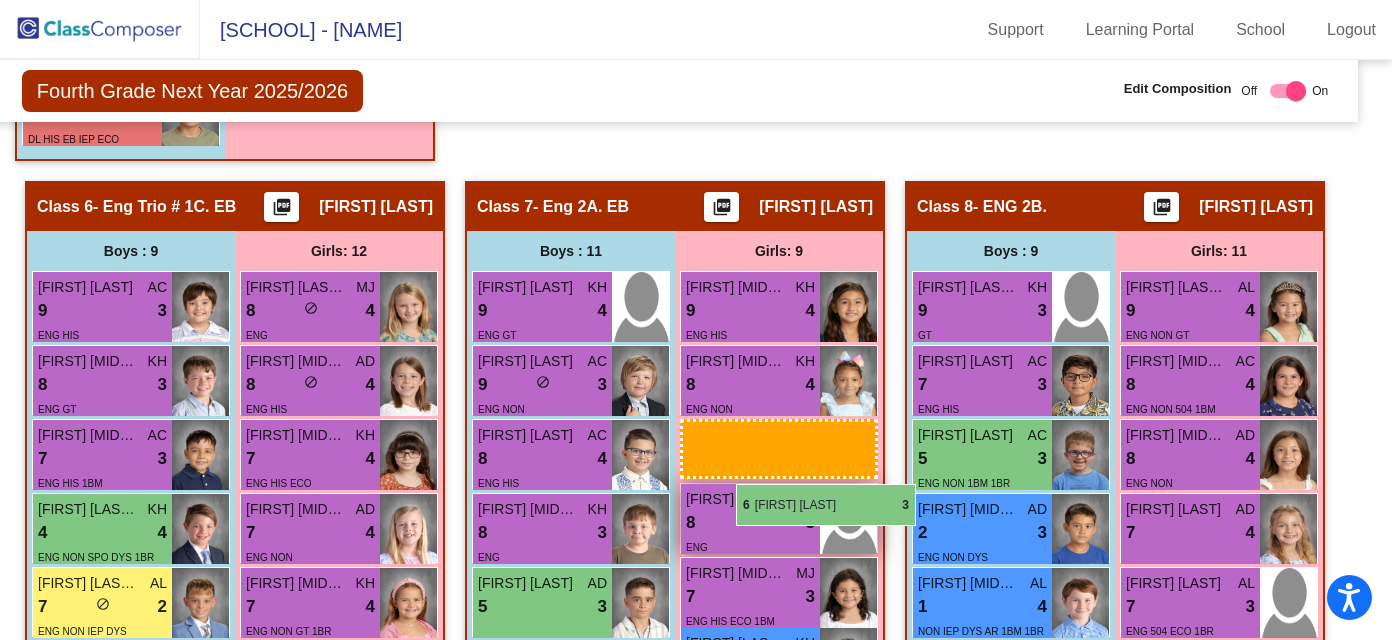 drag, startPoint x: 1280, startPoint y: 333, endPoint x: 736, endPoint y: 482, distance: 564.0363 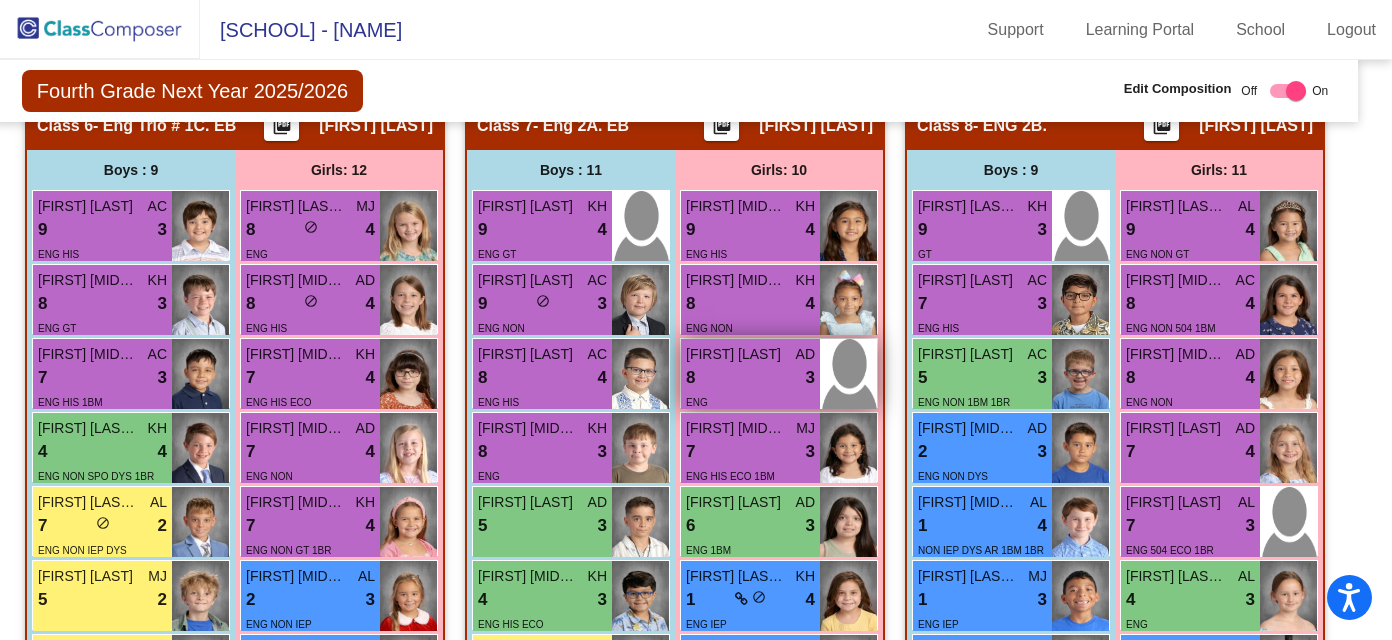 scroll, scrollTop: 2743, scrollLeft: 21, axis: both 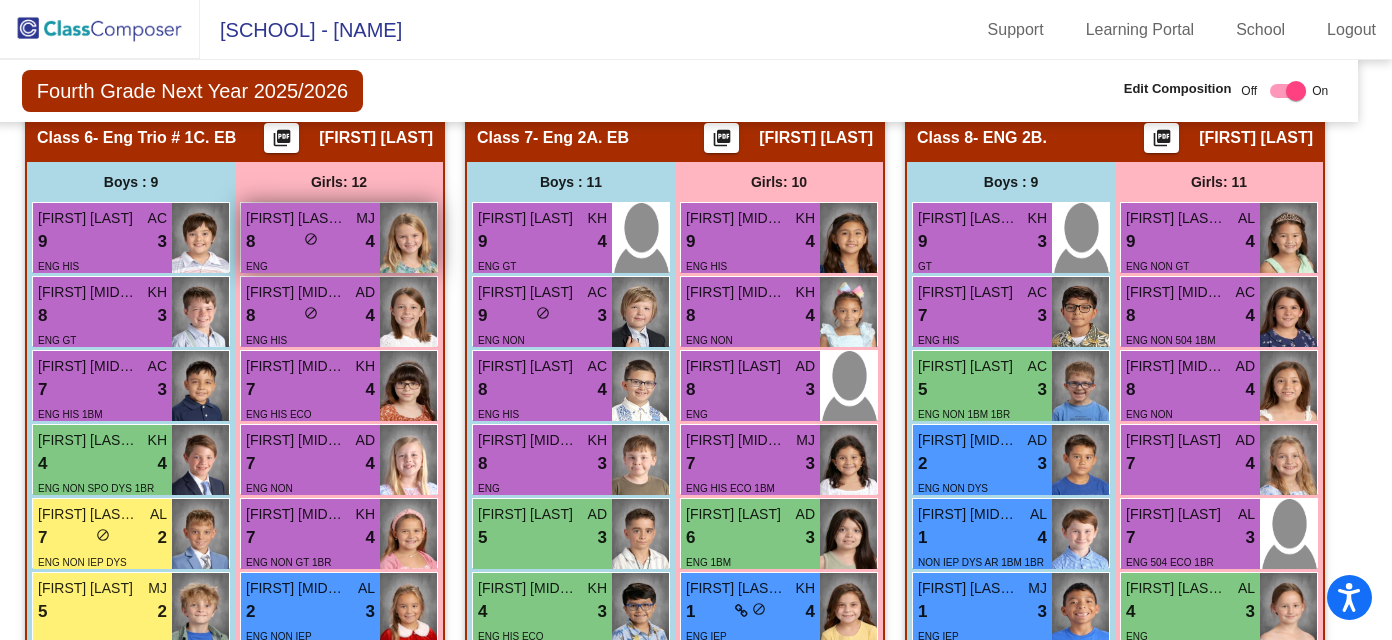 click on "Lillian Alexander Littleton" at bounding box center (296, 218) 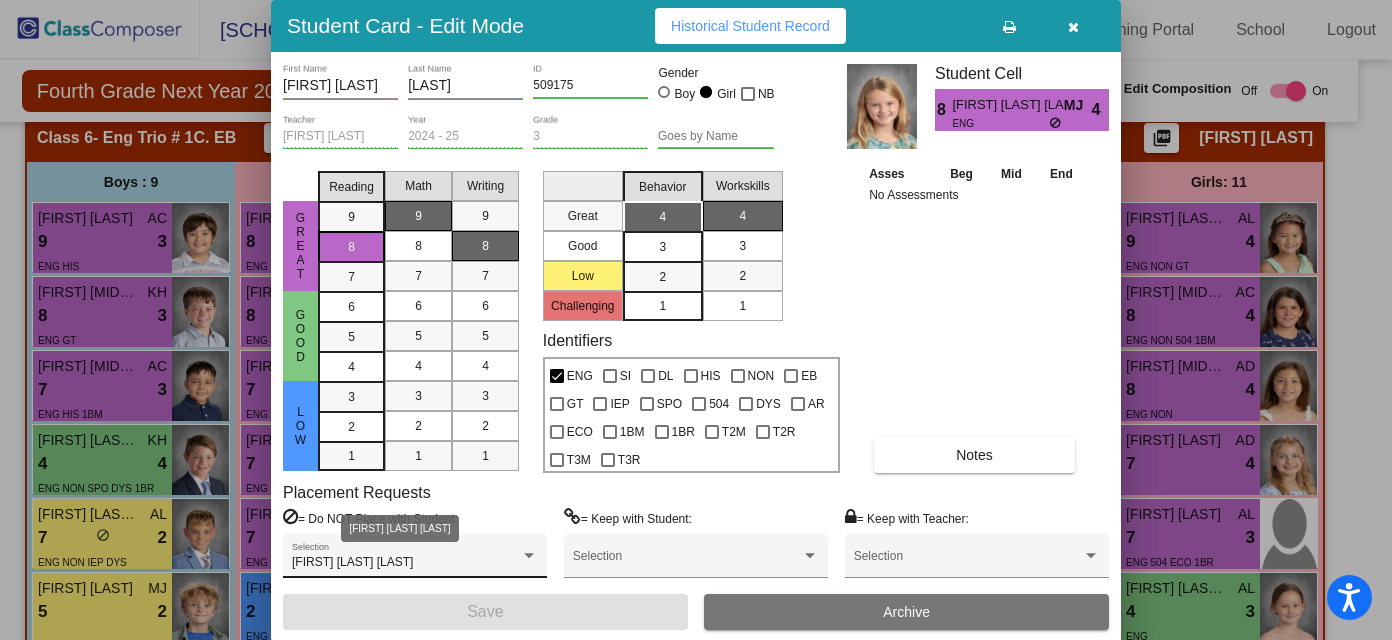 click at bounding box center (529, 555) 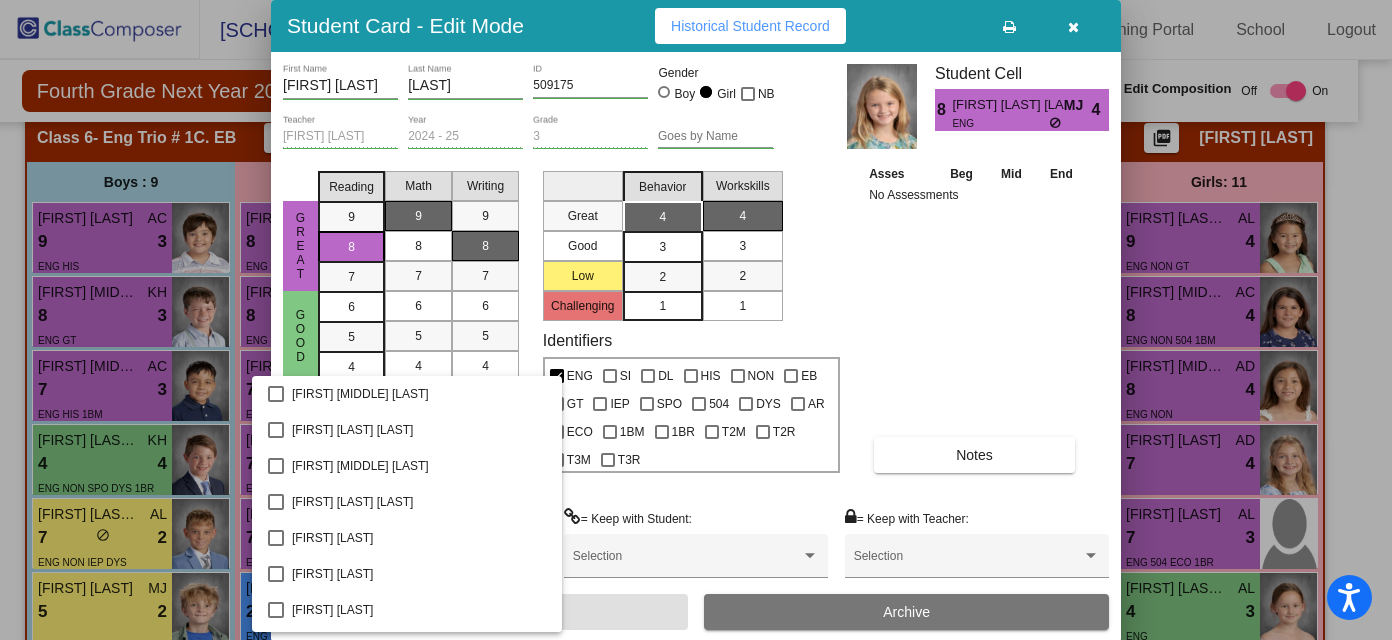 scroll, scrollTop: 2351, scrollLeft: 0, axis: vertical 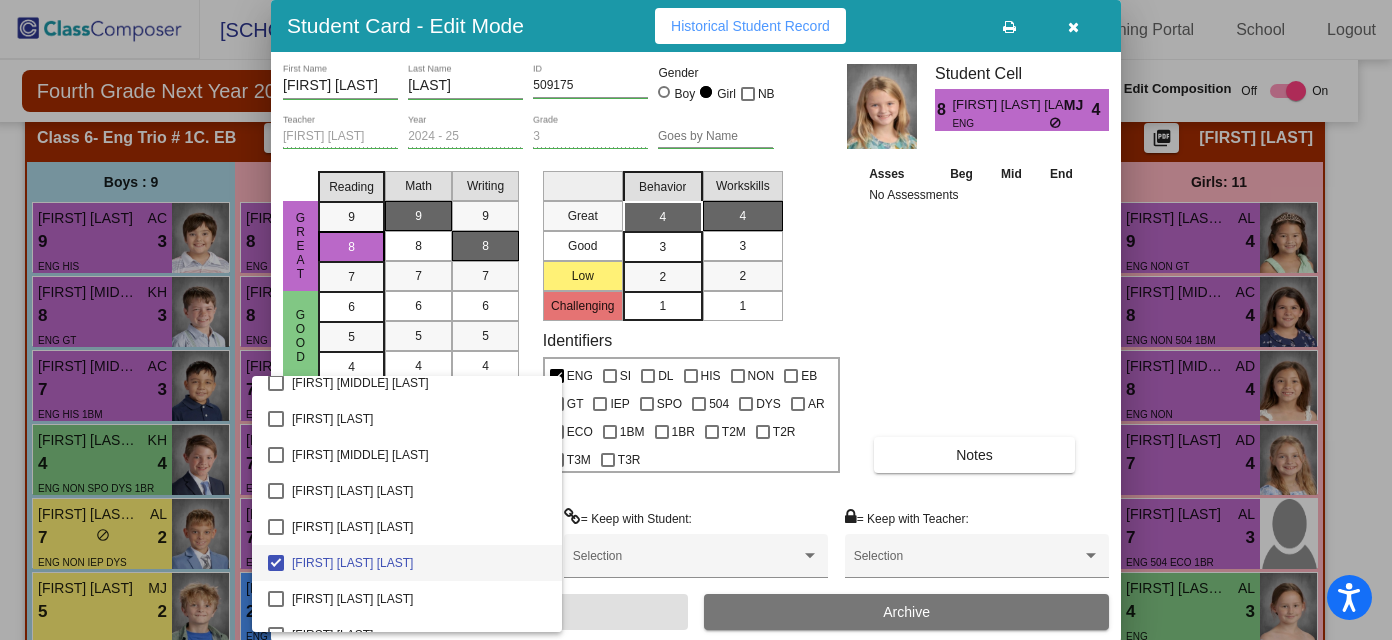 click at bounding box center (696, 320) 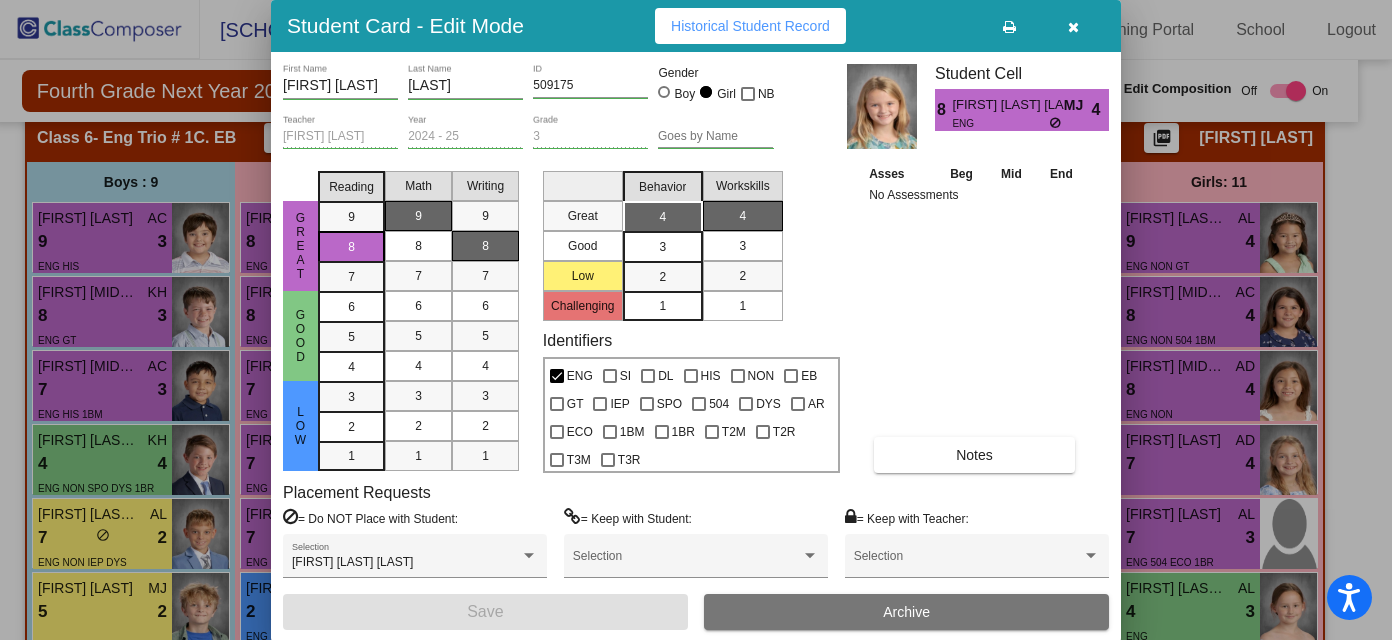 click at bounding box center [1073, 27] 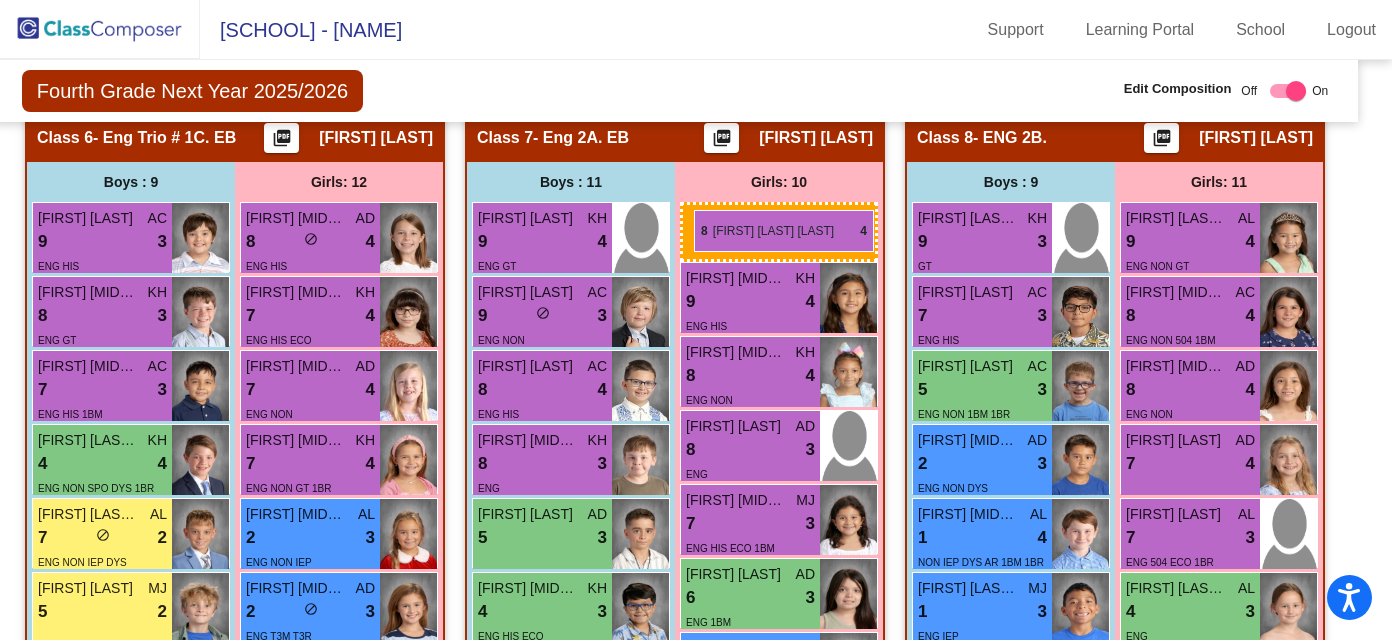 drag, startPoint x: 359, startPoint y: 243, endPoint x: 694, endPoint y: 209, distance: 336.72095 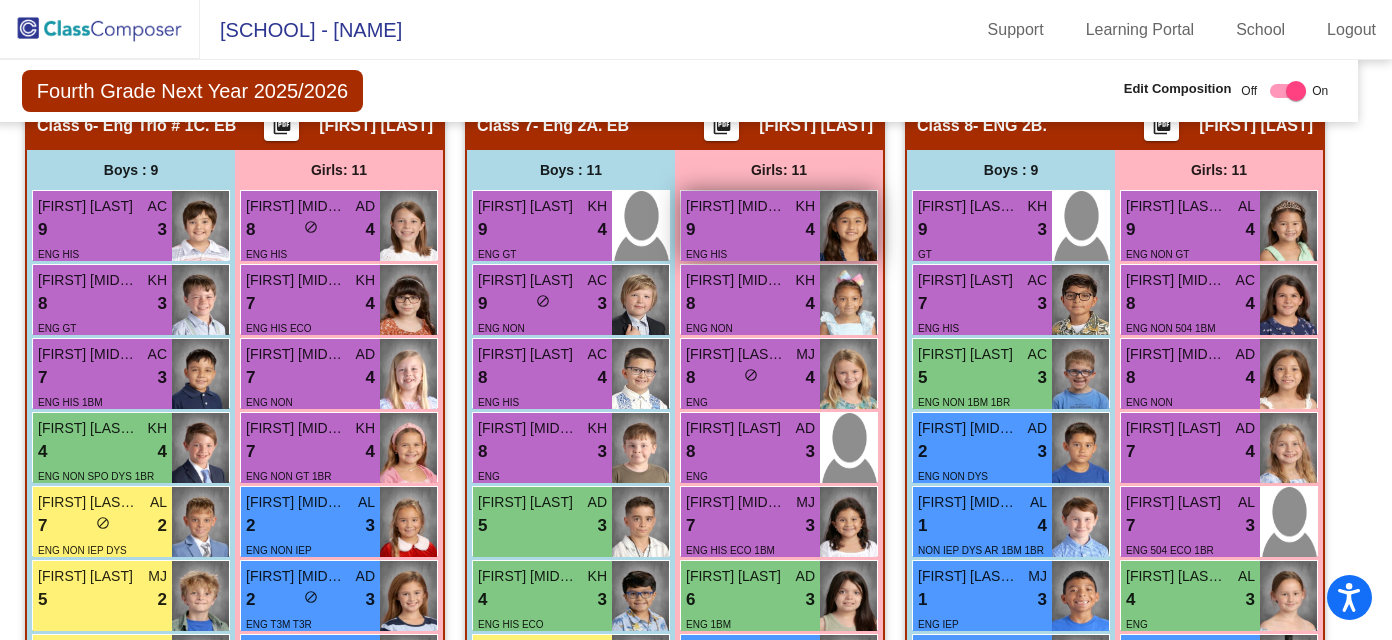 scroll, scrollTop: 2756, scrollLeft: 21, axis: both 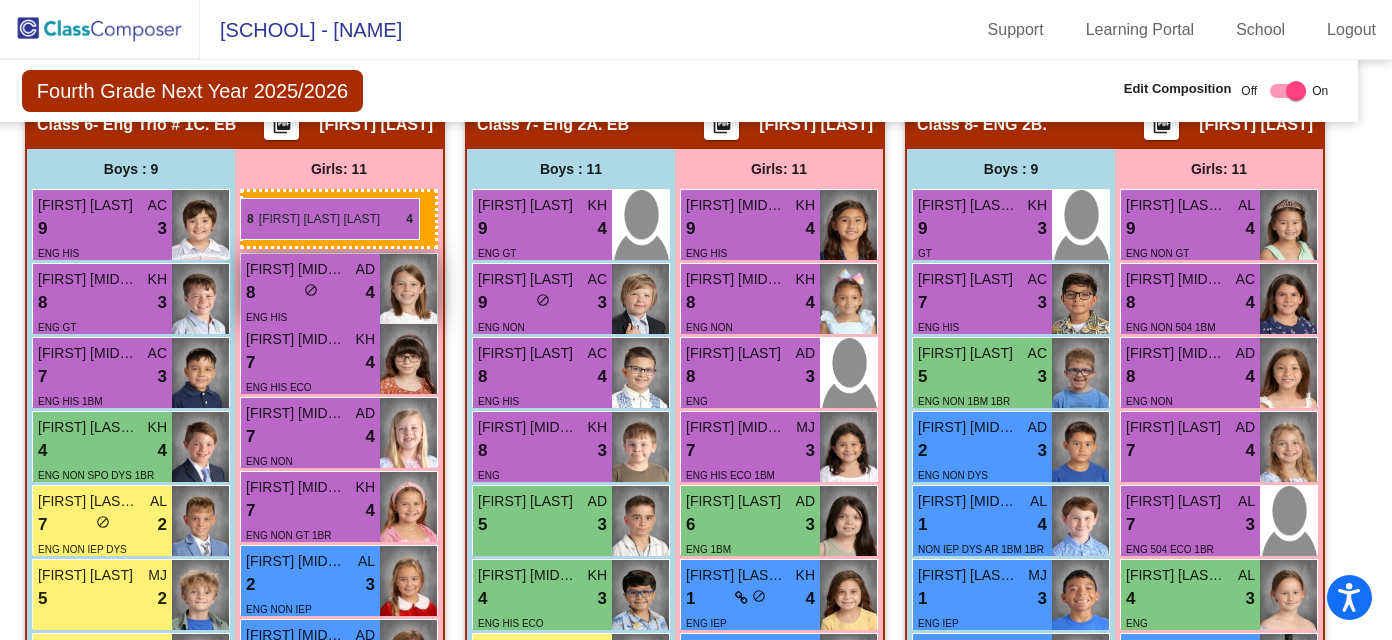 drag, startPoint x: 796, startPoint y: 362, endPoint x: 241, endPoint y: 197, distance: 579.00775 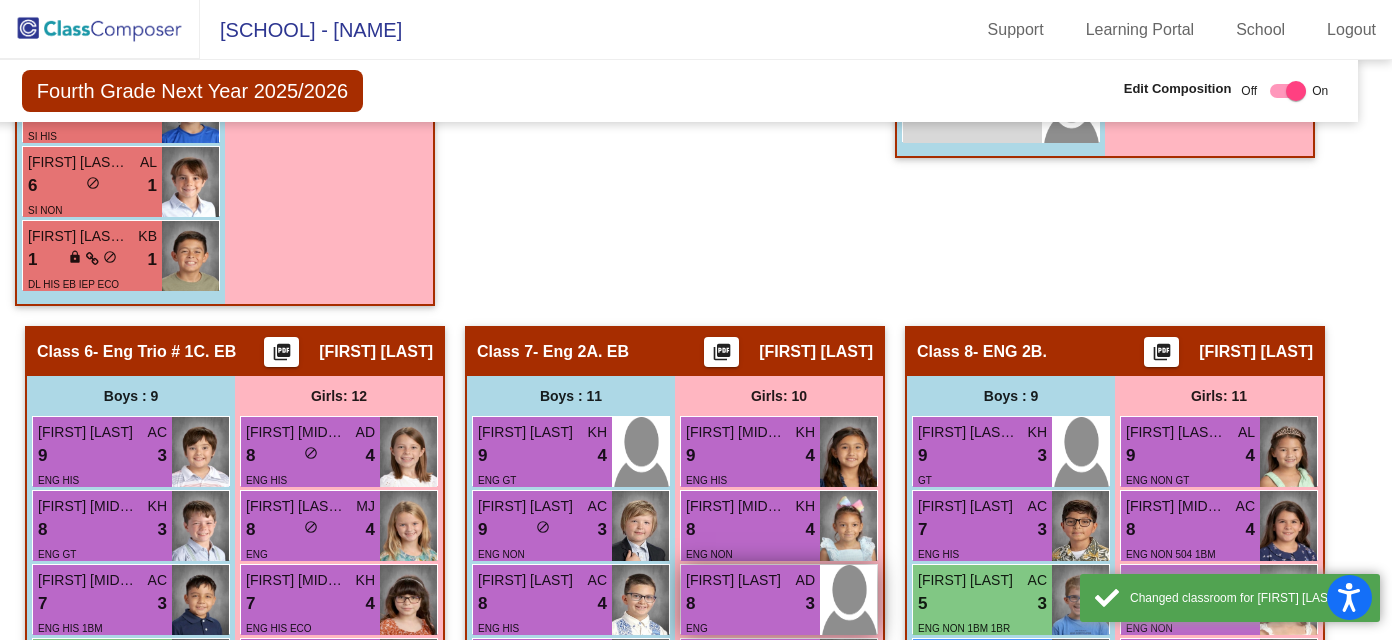 scroll, scrollTop: 2491, scrollLeft: 21, axis: both 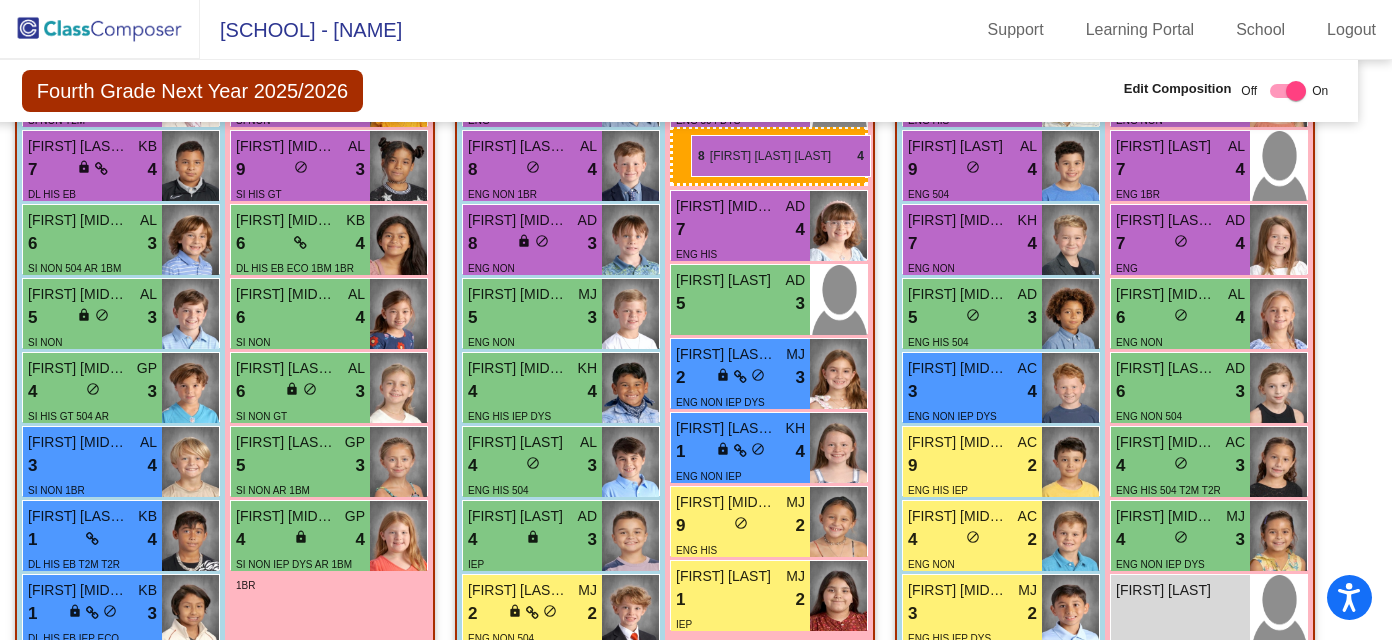 drag, startPoint x: 309, startPoint y: 582, endPoint x: 690, endPoint y: 131, distance: 590.3914 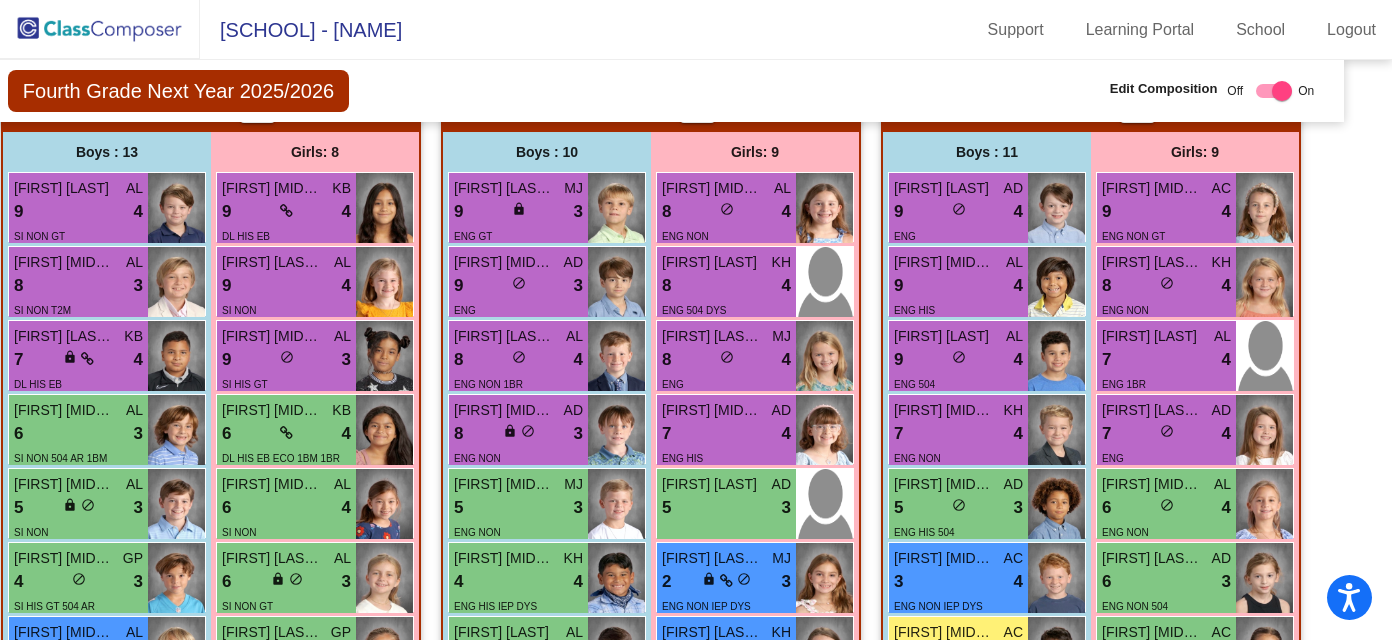 scroll, scrollTop: 1687, scrollLeft: 35, axis: both 